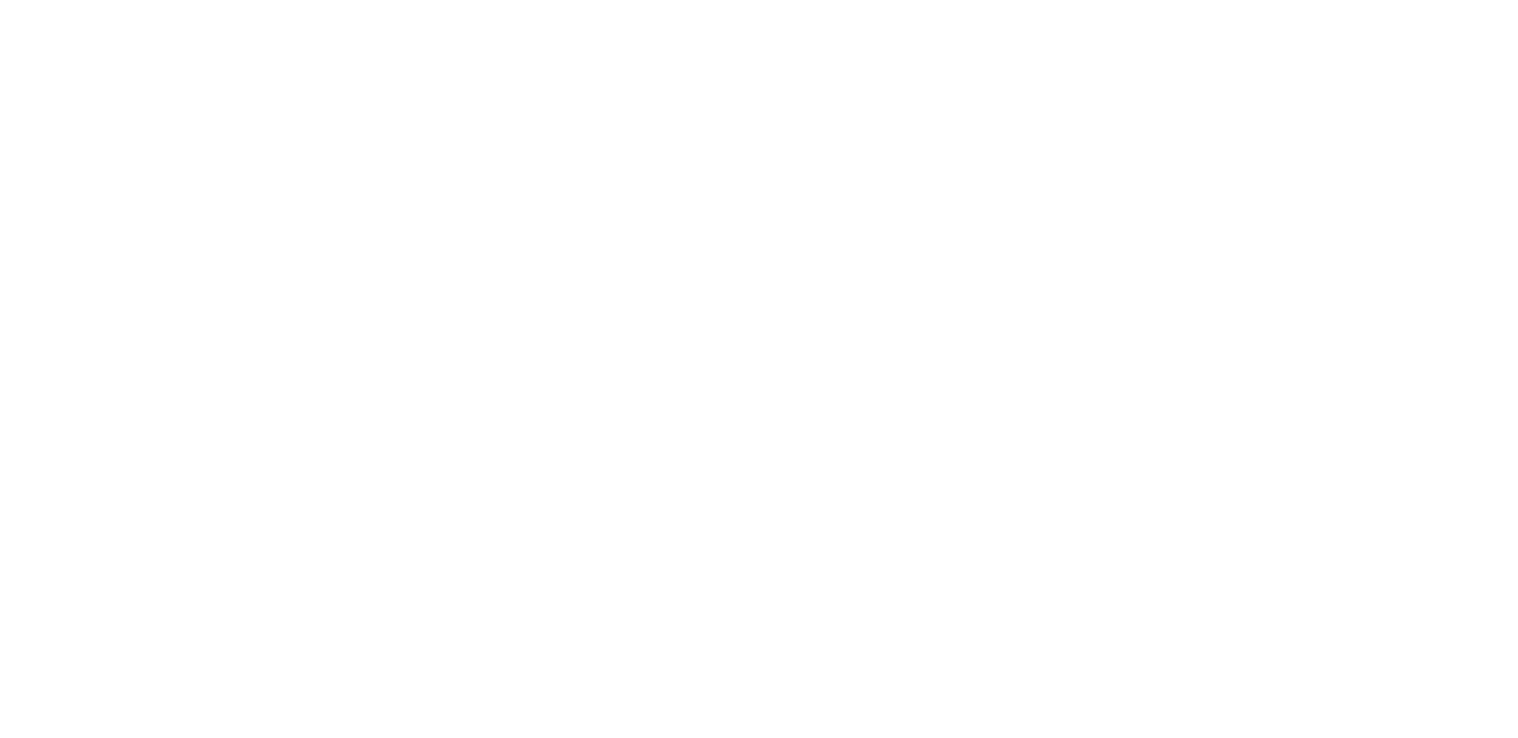 scroll, scrollTop: 0, scrollLeft: 0, axis: both 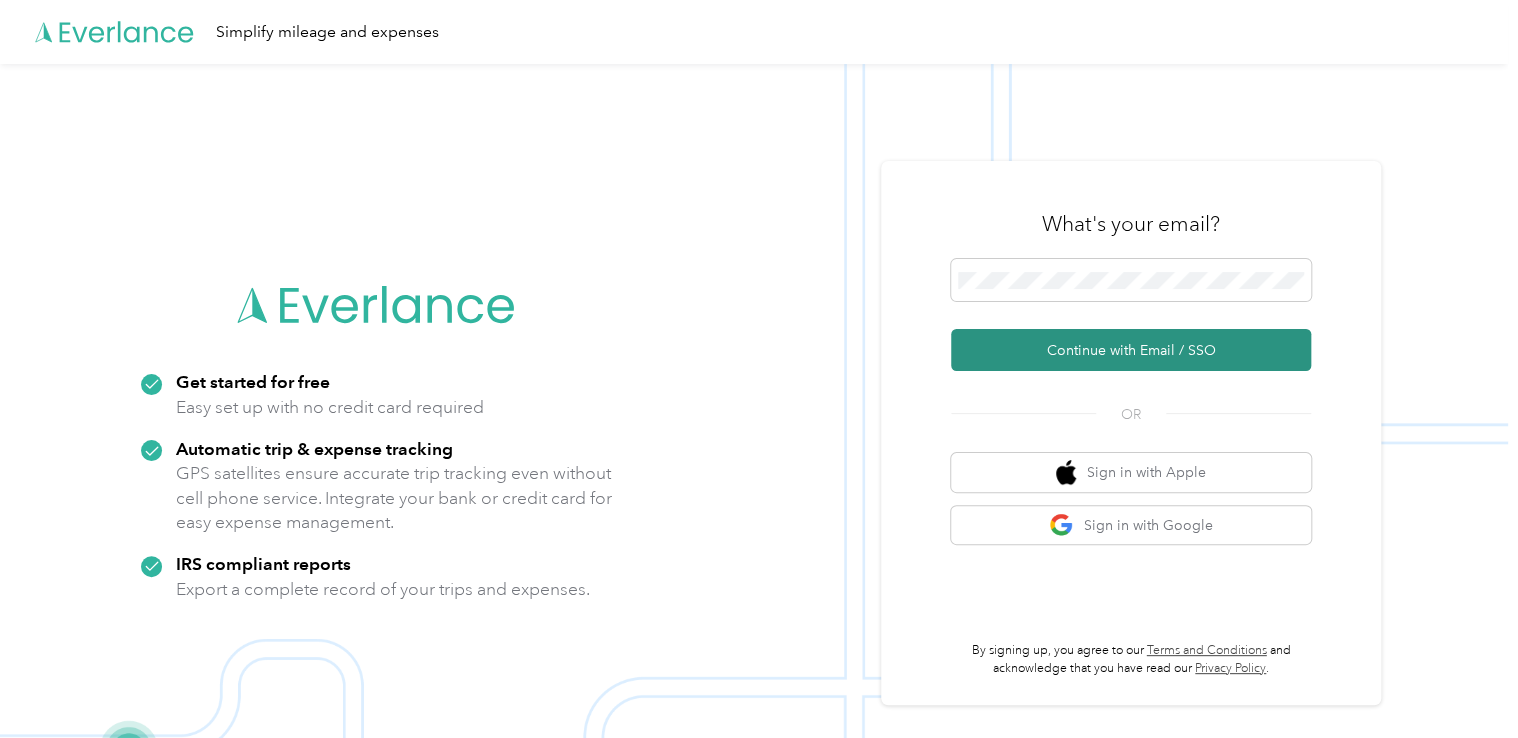 click on "Continue with Email / SSO" at bounding box center [1131, 350] 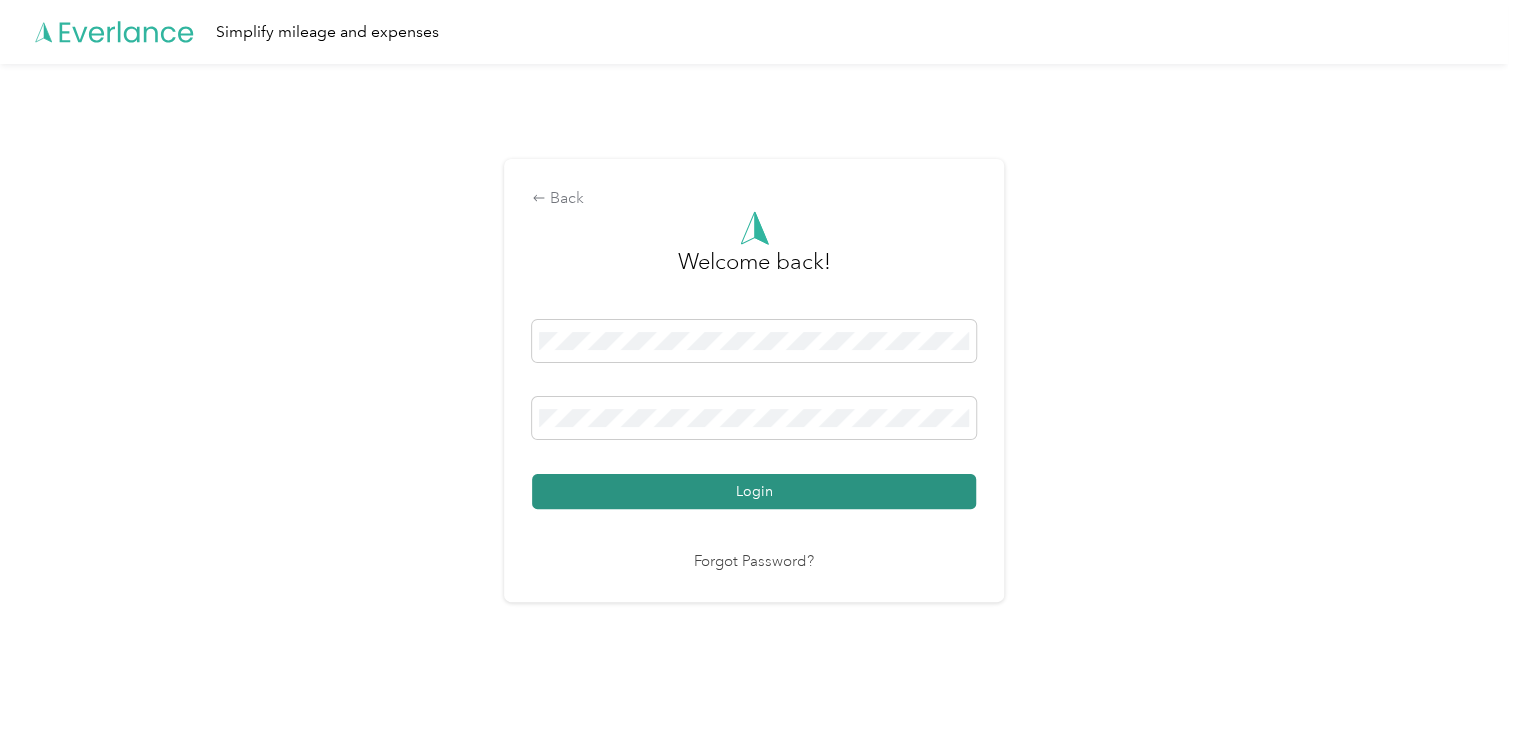 click on "Login" at bounding box center (754, 491) 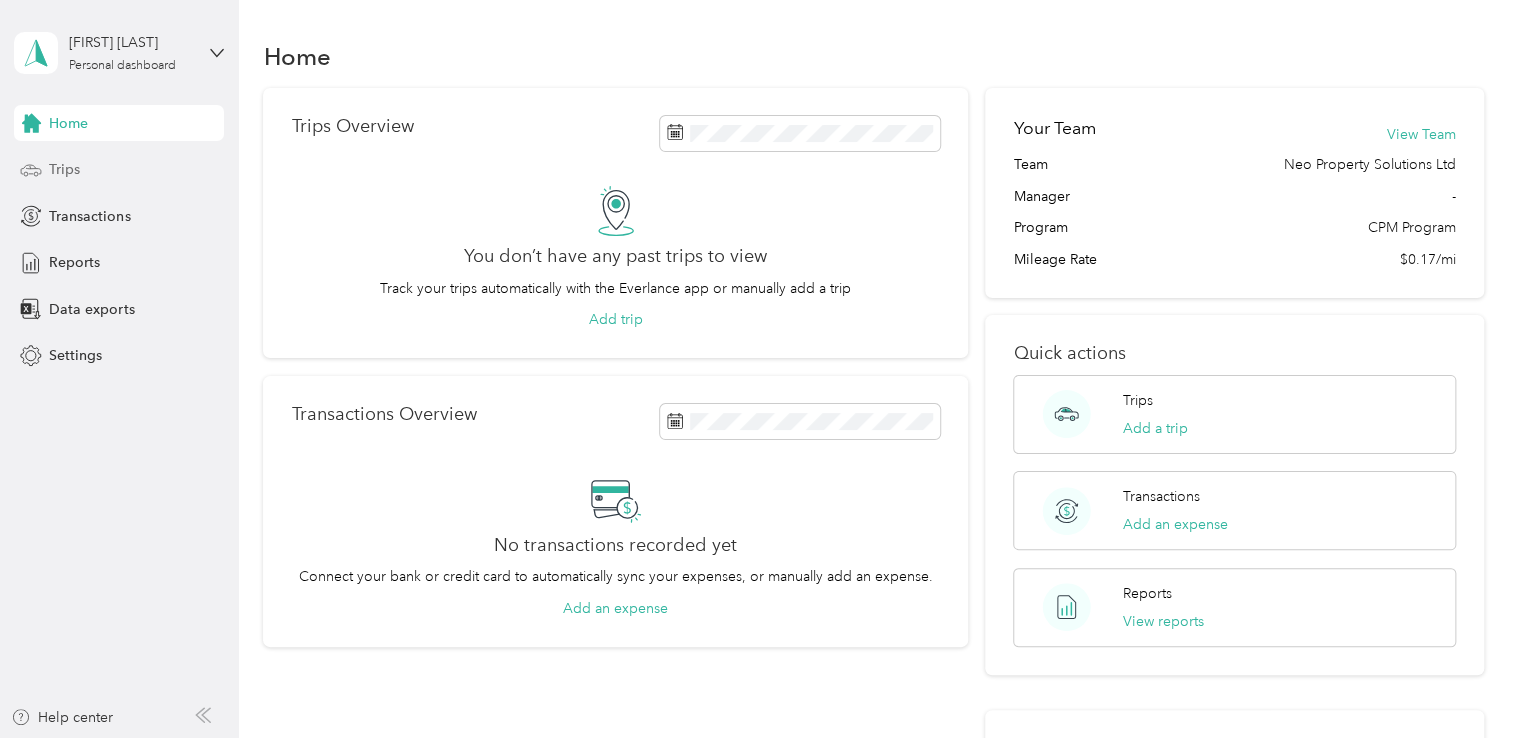 click on "Trips" at bounding box center [64, 169] 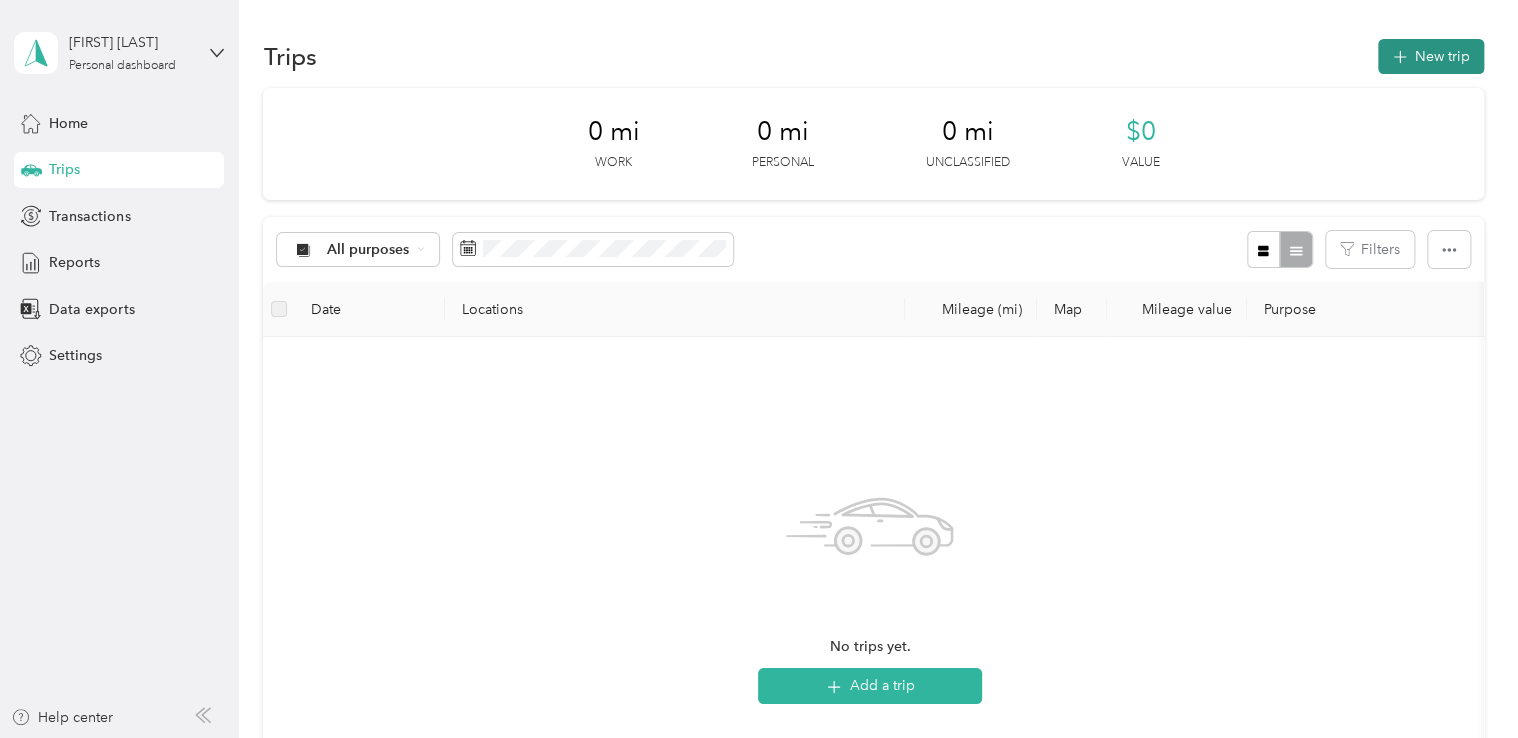click on "New trip" at bounding box center (1431, 56) 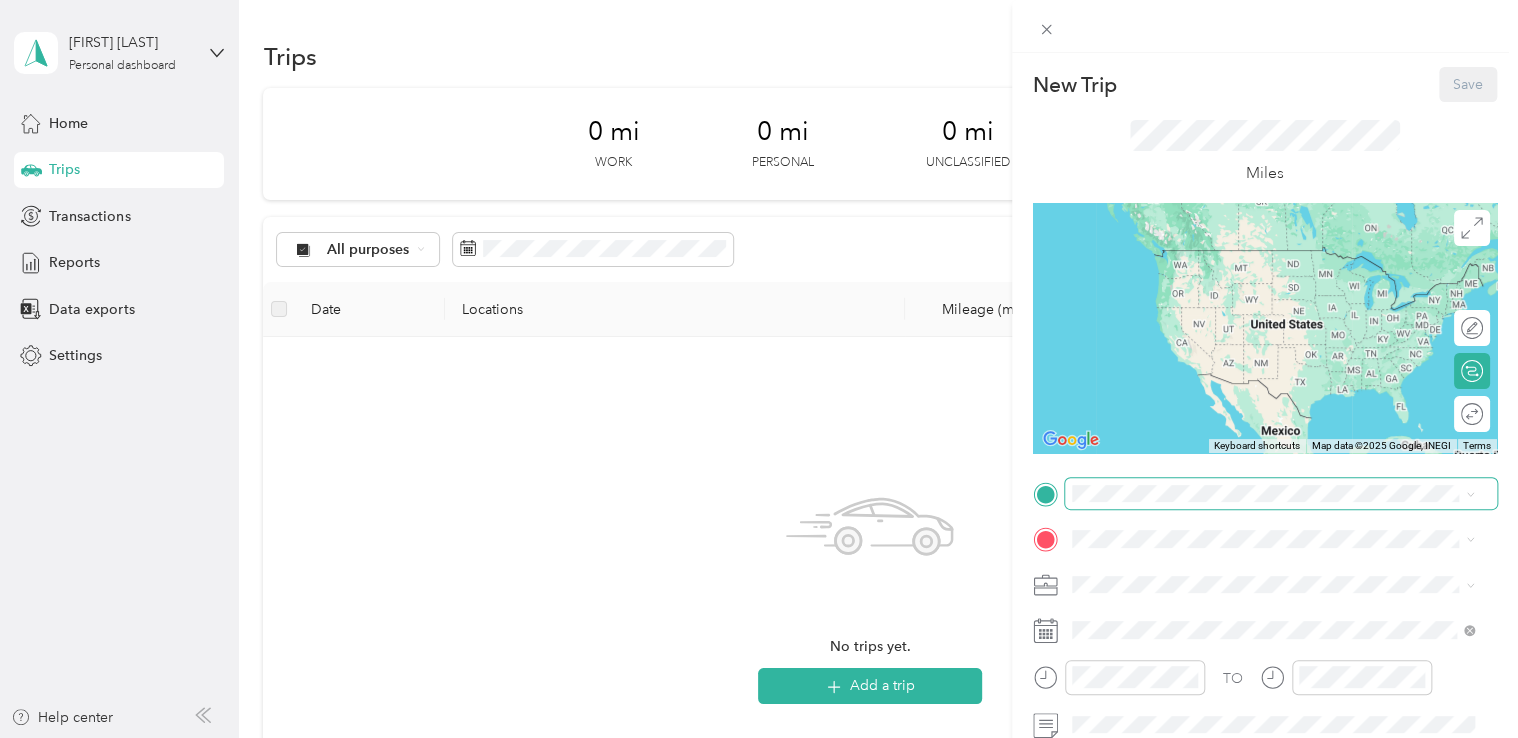click at bounding box center [1281, 494] 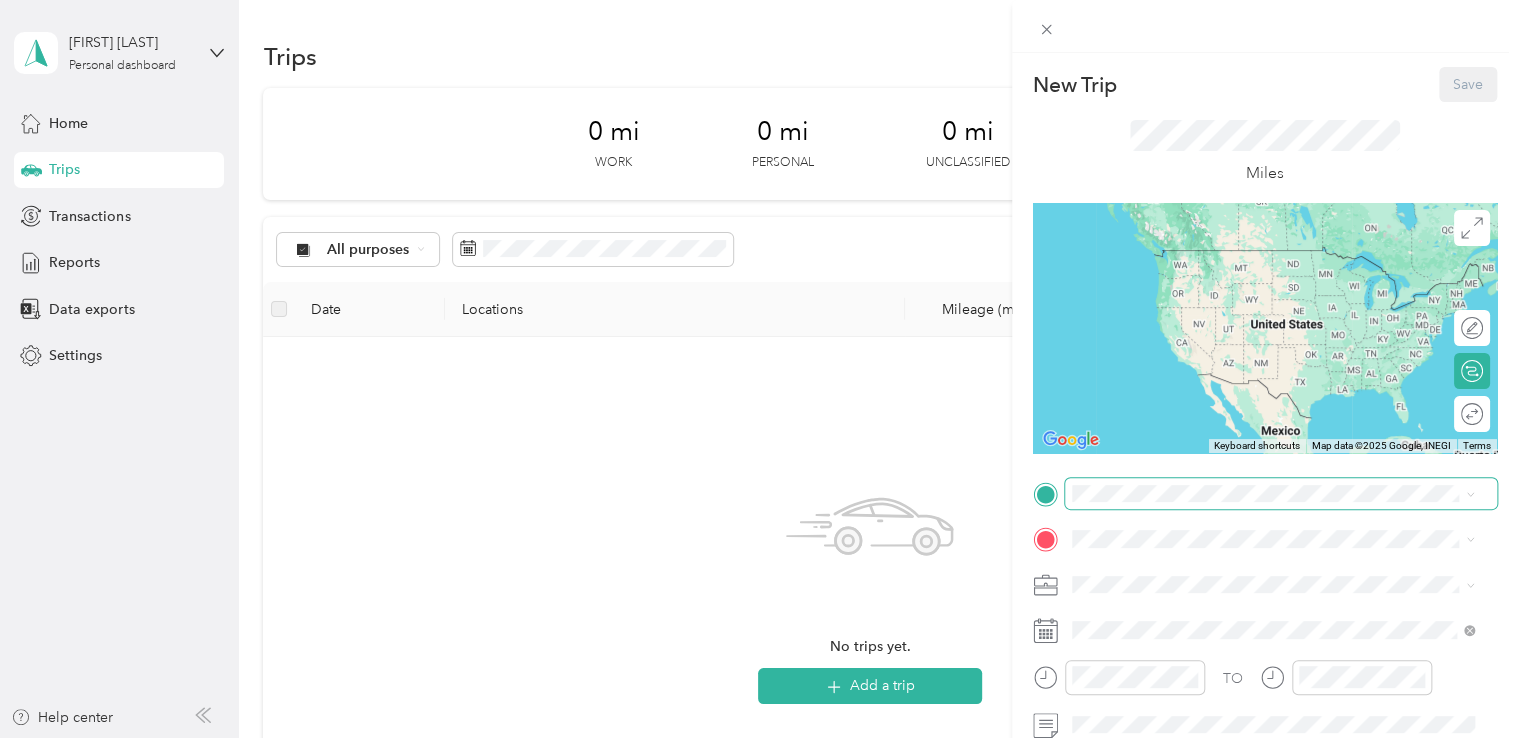 click at bounding box center [1265, 494] 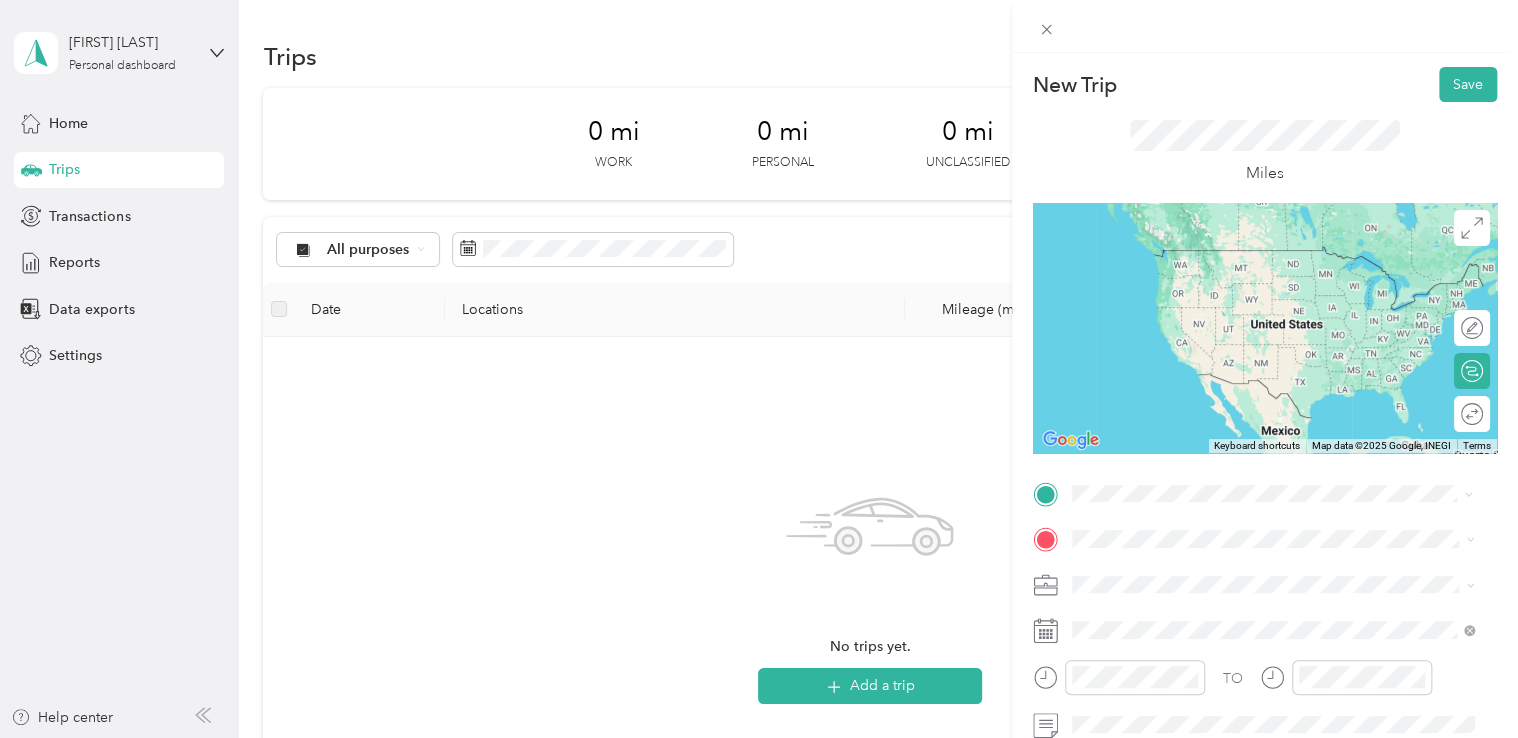 click on "[POSTCODE]
[CITY], [CITY], [COUNTRY], [COUNTRY]" at bounding box center (1234, 574) 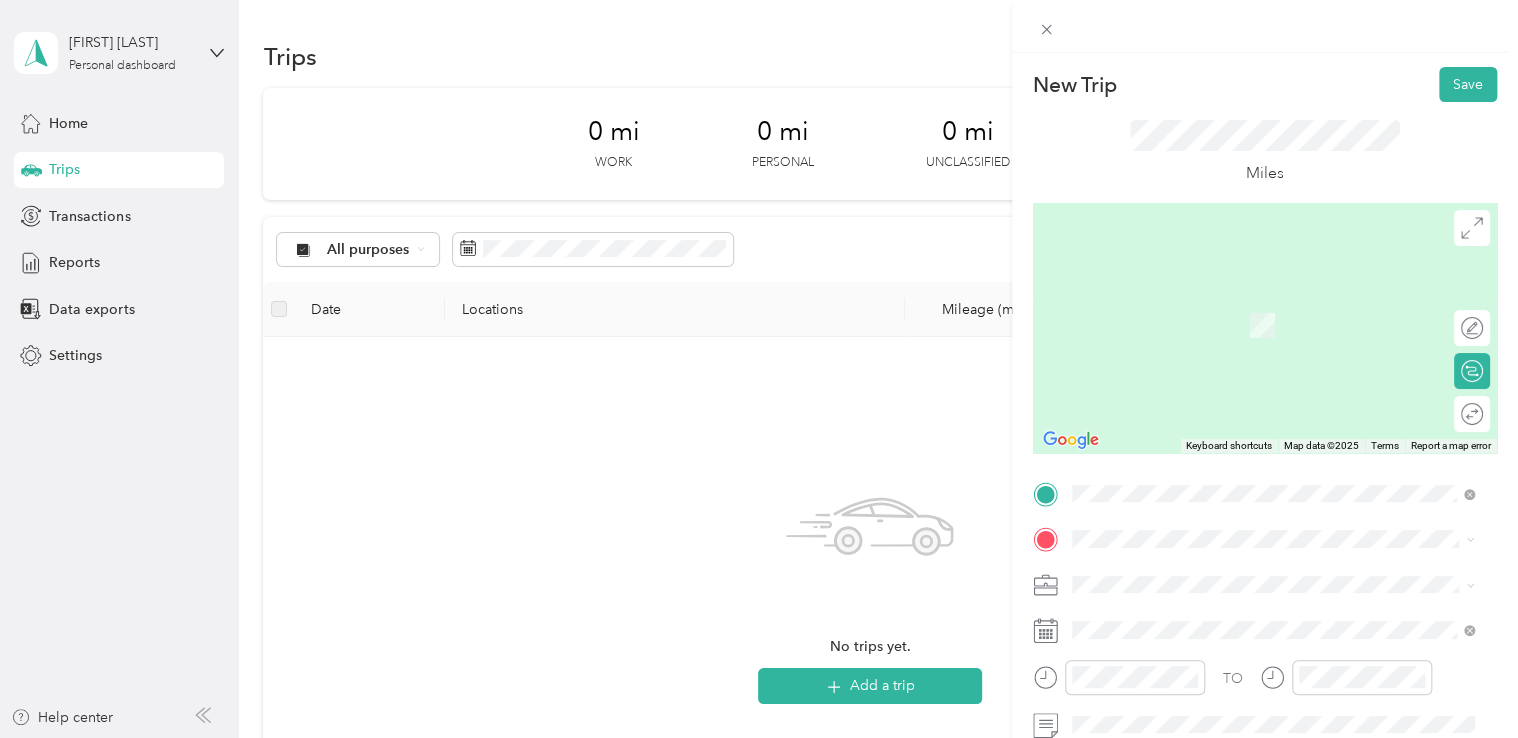 click on "Neo office [CITY] [POSTCODE], [CITY], [COUNTRY], [COUNTRY]" at bounding box center [1257, 689] 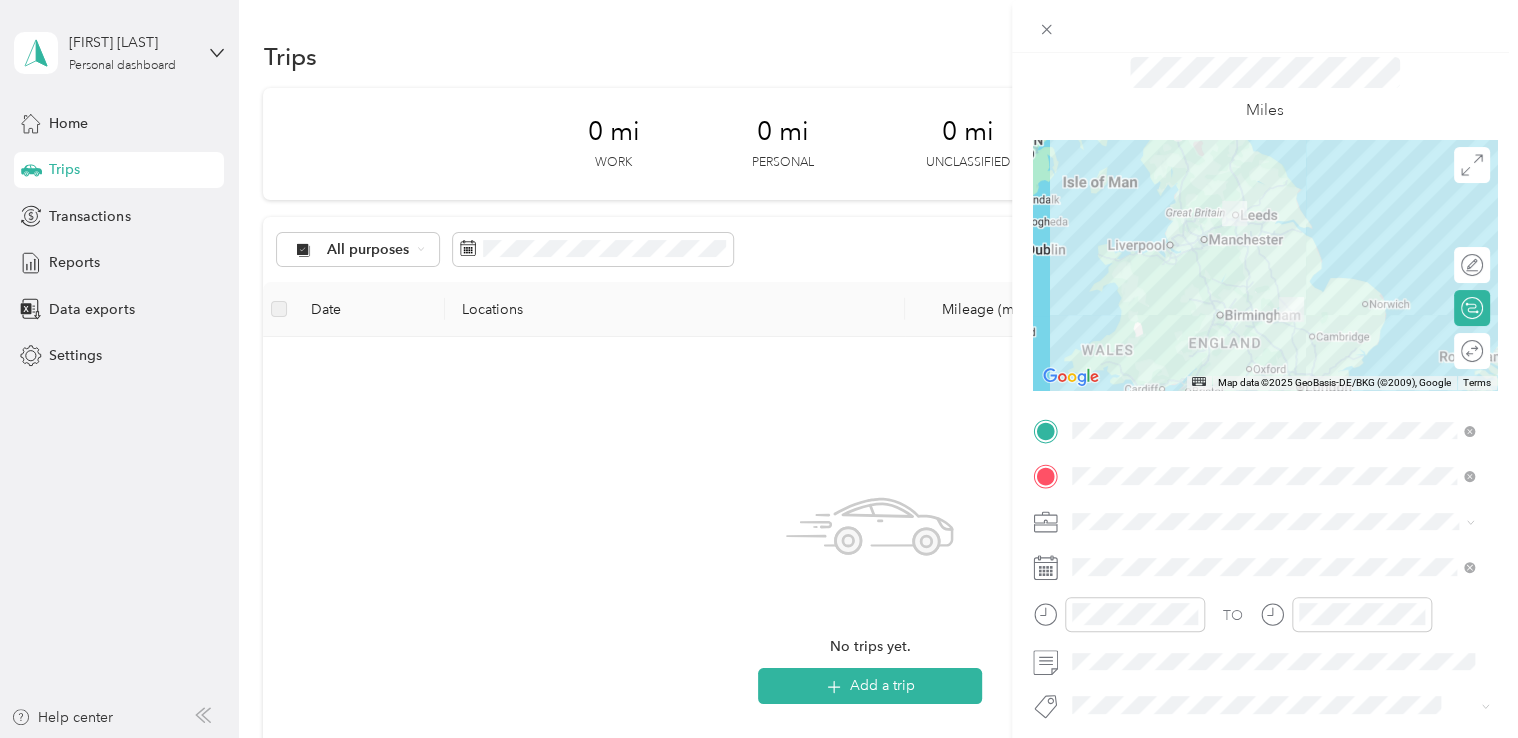 scroll, scrollTop: 111, scrollLeft: 0, axis: vertical 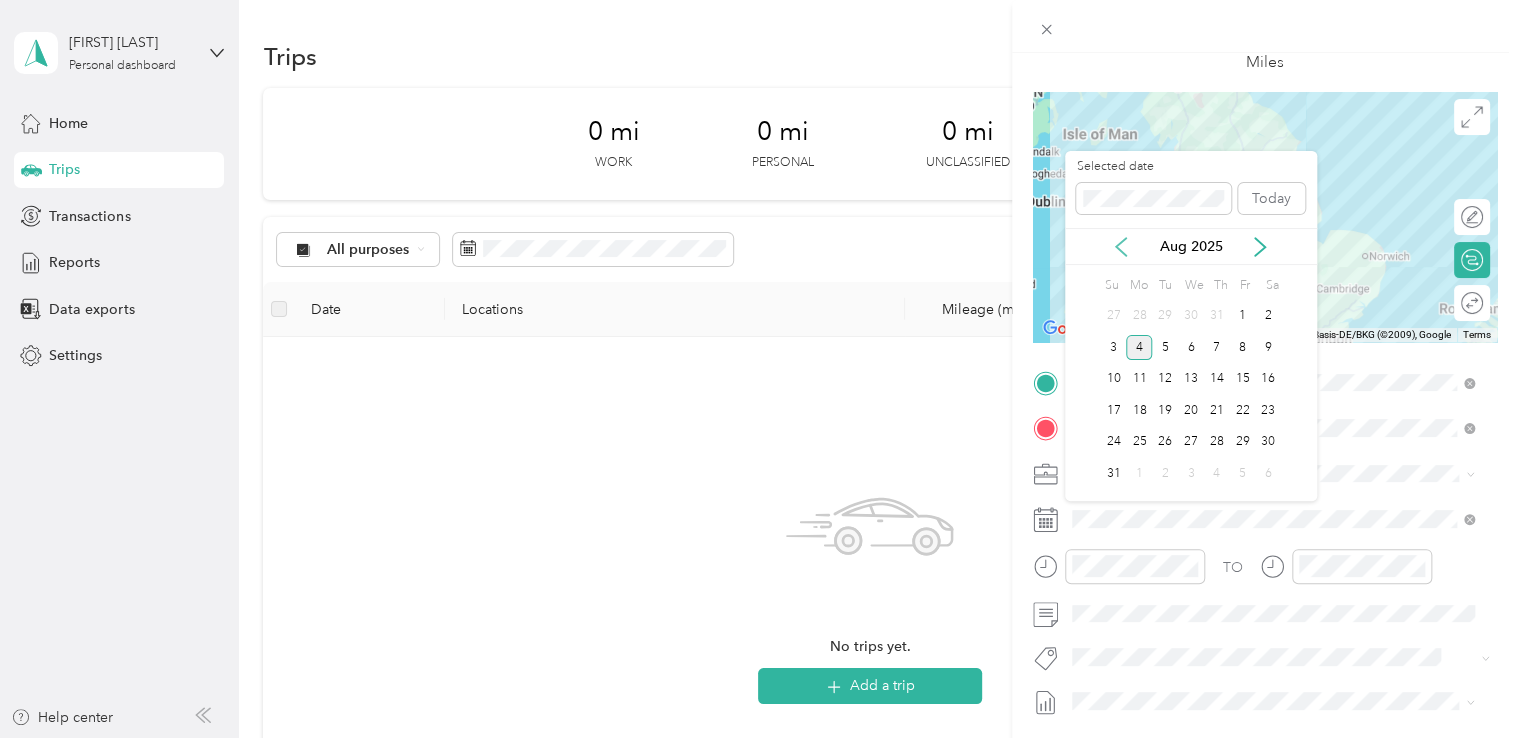 click 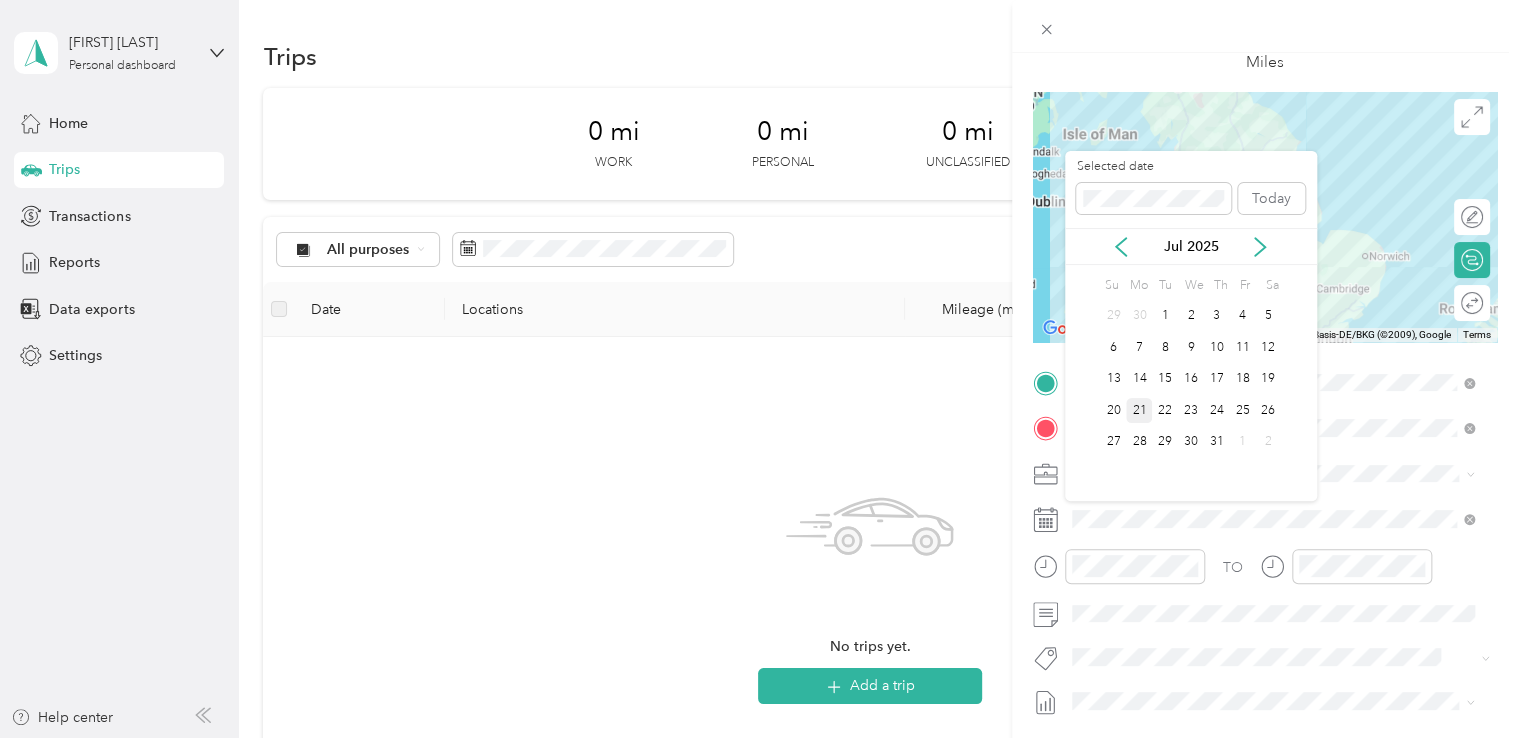 click on "21" at bounding box center [1139, 410] 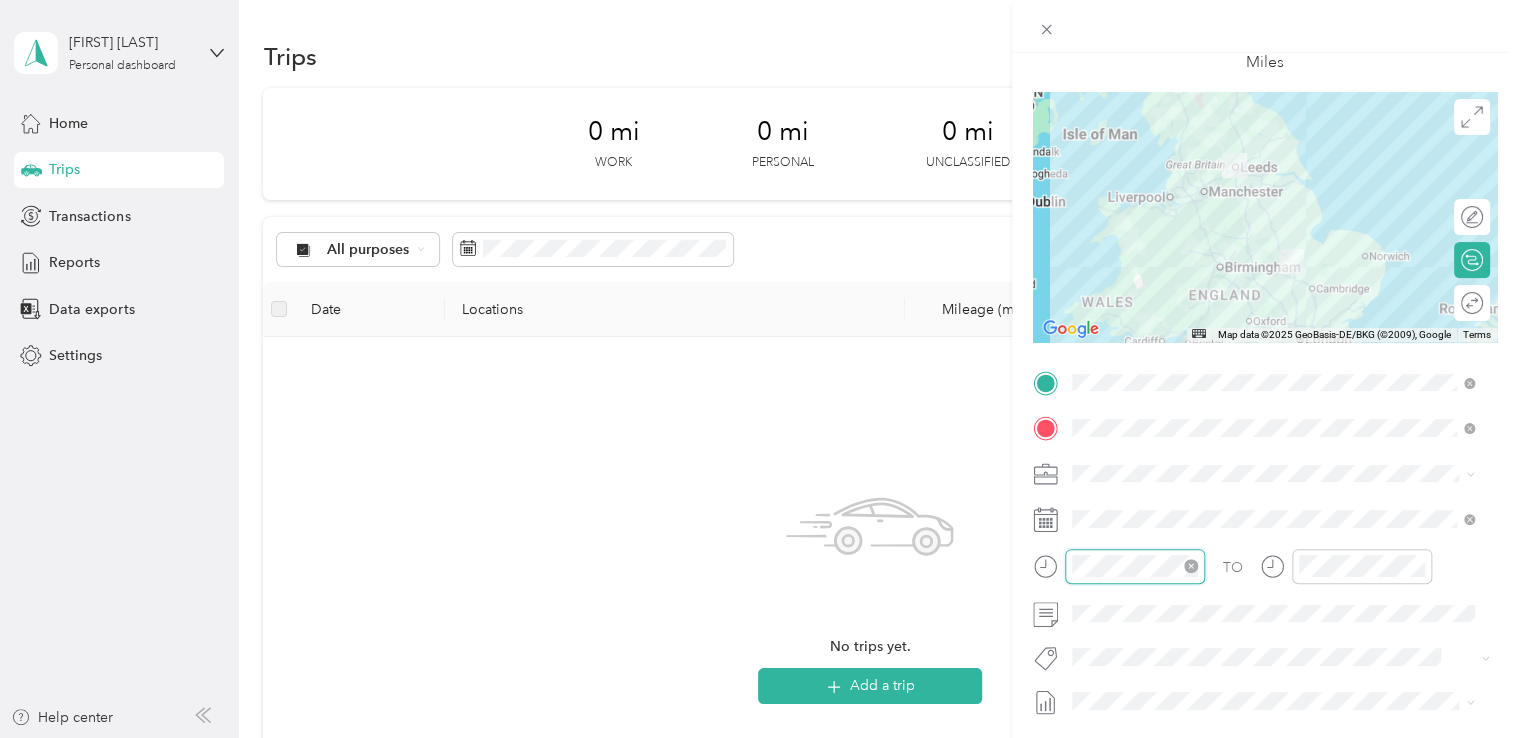 scroll, scrollTop: 28, scrollLeft: 0, axis: vertical 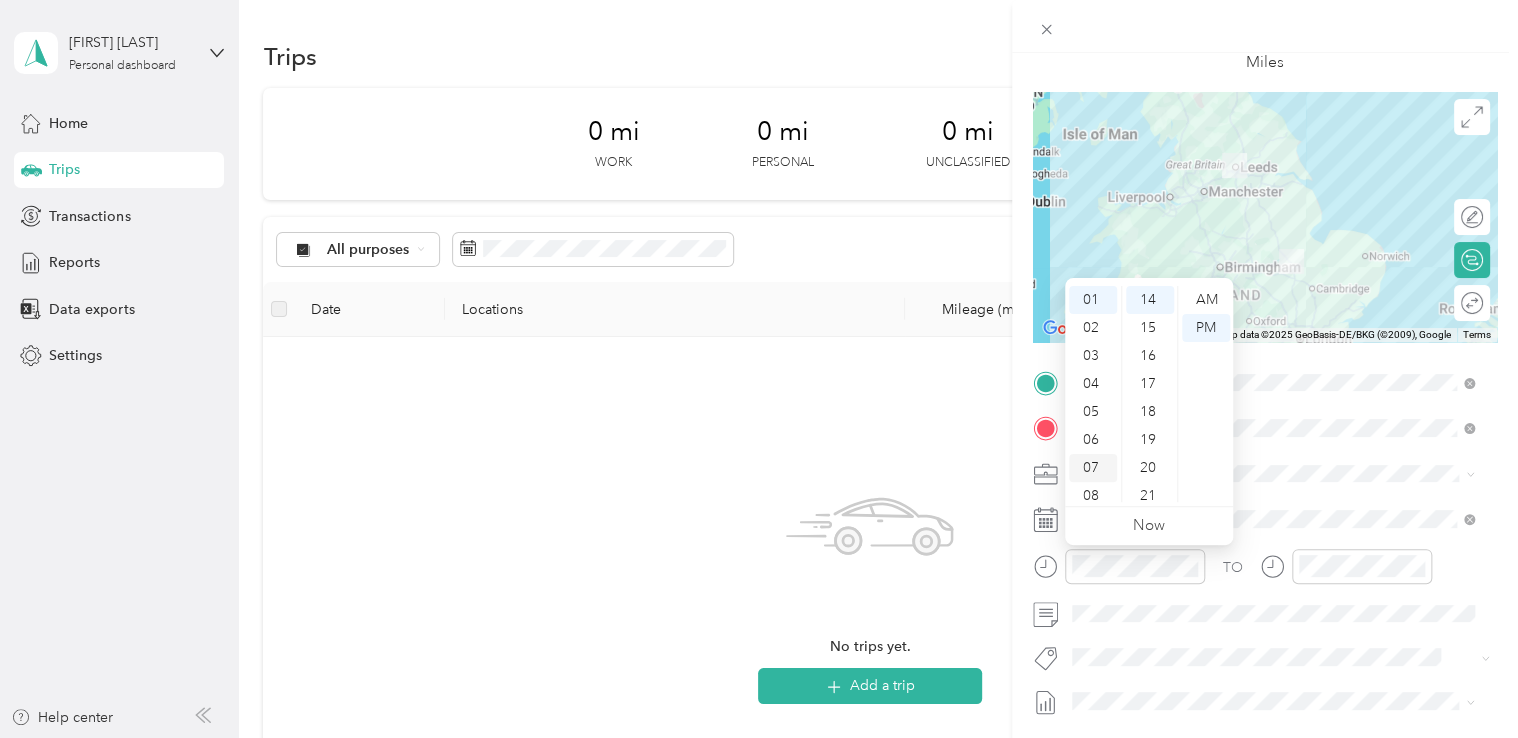 click on "07" at bounding box center [1093, 468] 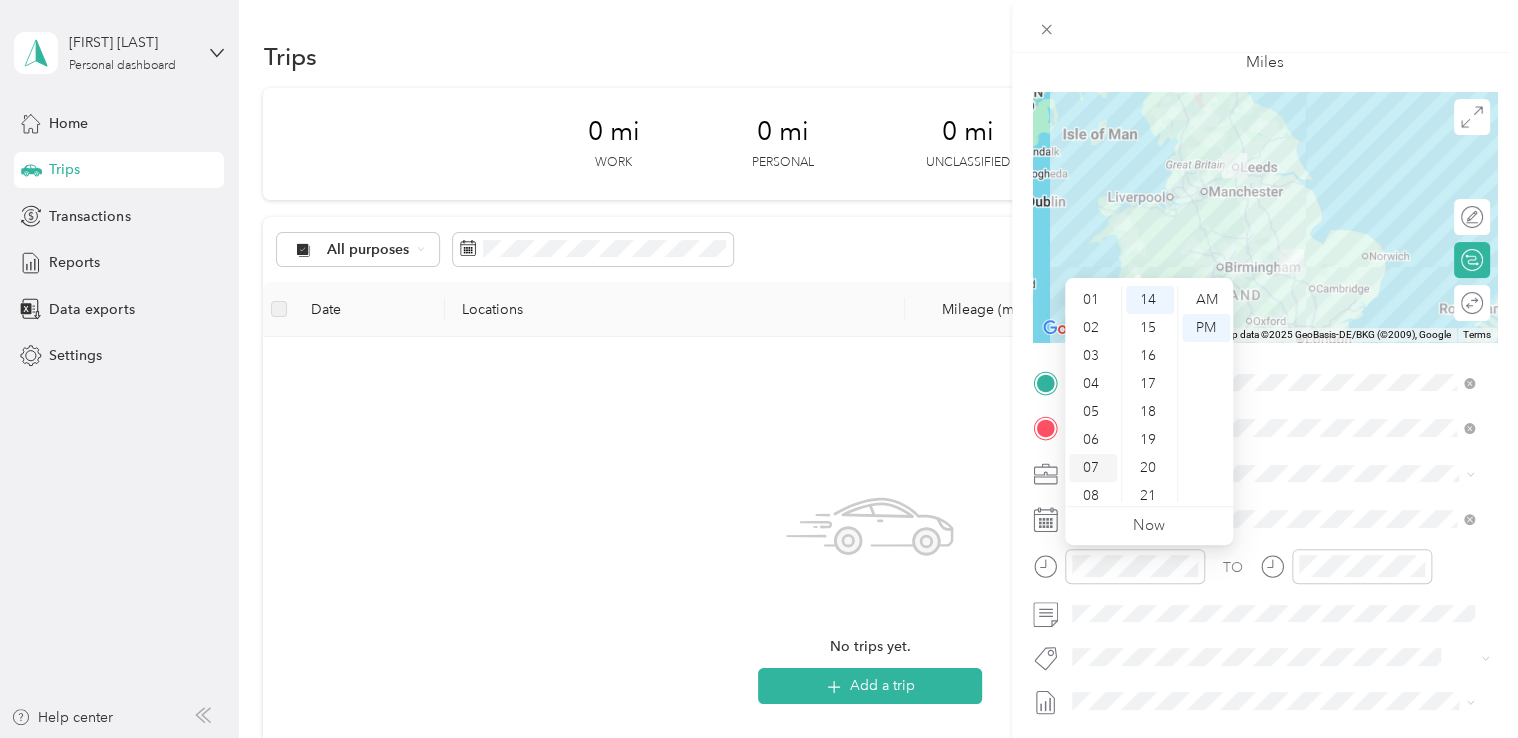 scroll, scrollTop: 120, scrollLeft: 0, axis: vertical 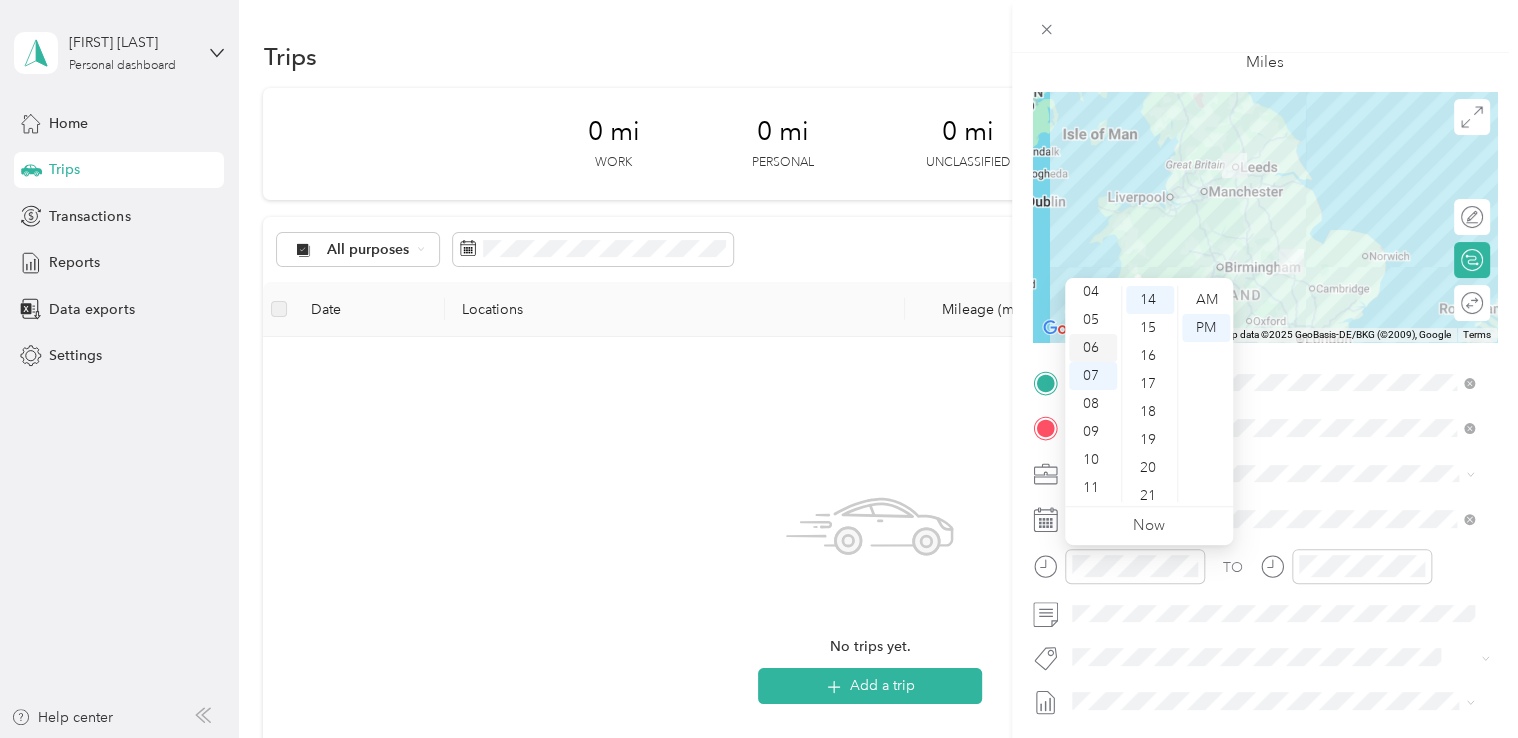 click on "06" at bounding box center [1093, 348] 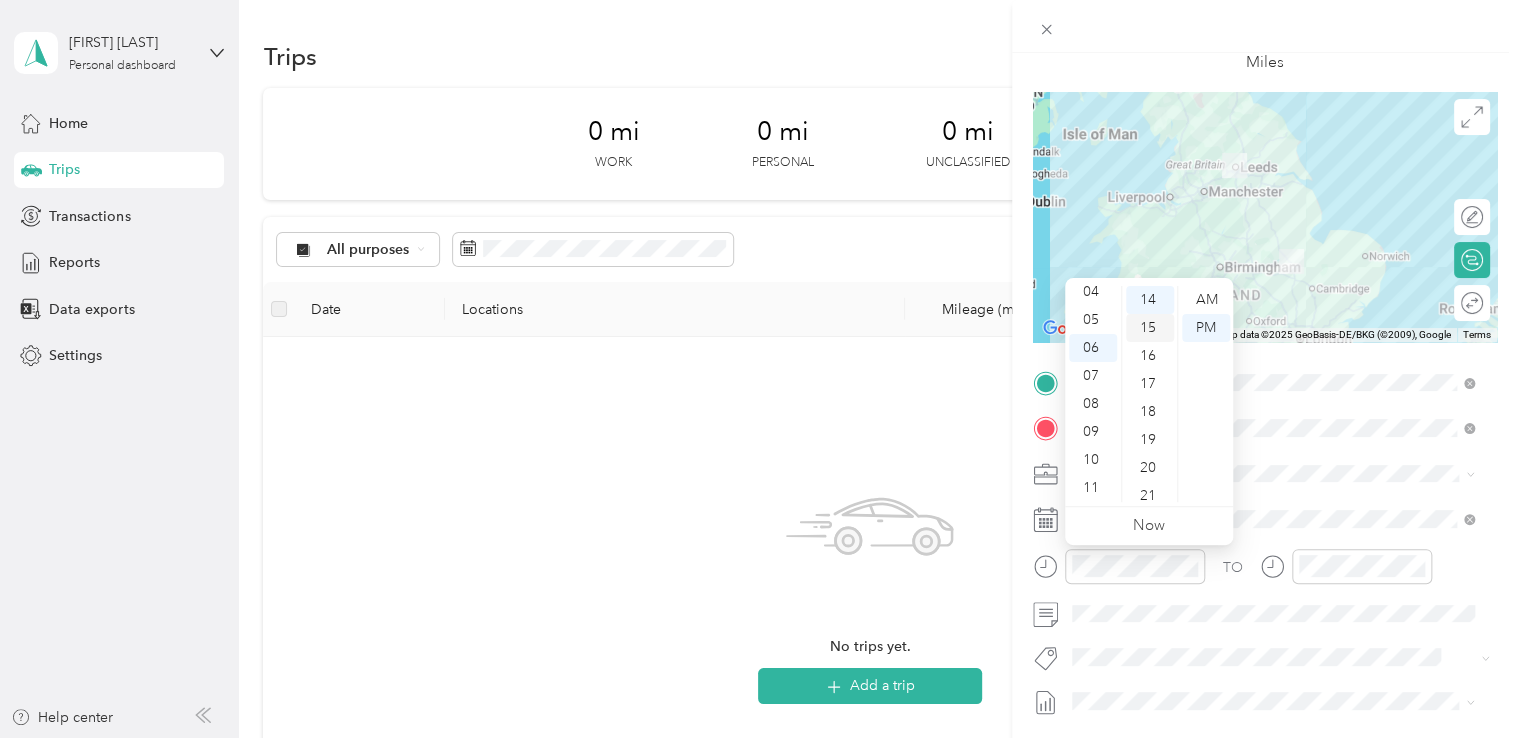 click on "15" at bounding box center [1150, 328] 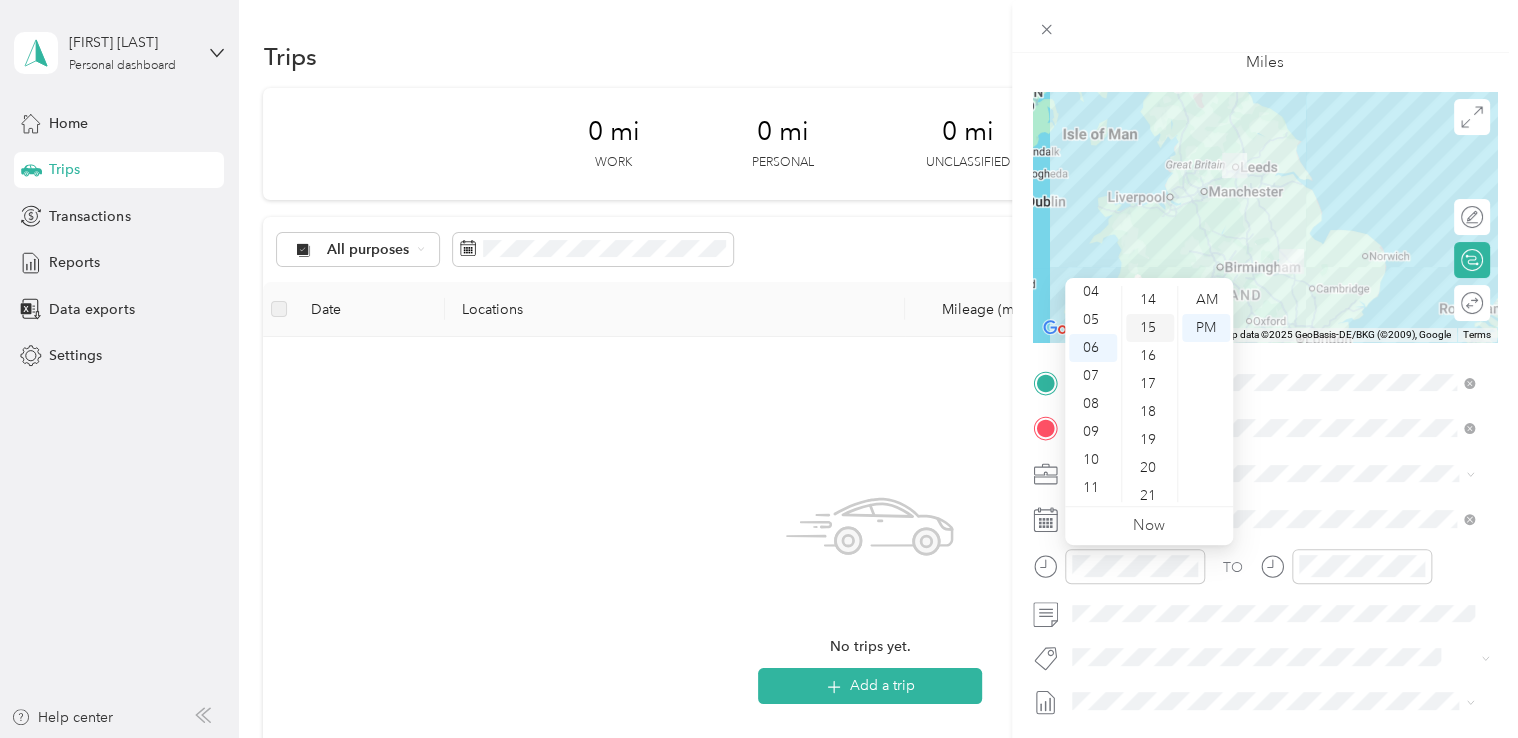 scroll, scrollTop: 420, scrollLeft: 0, axis: vertical 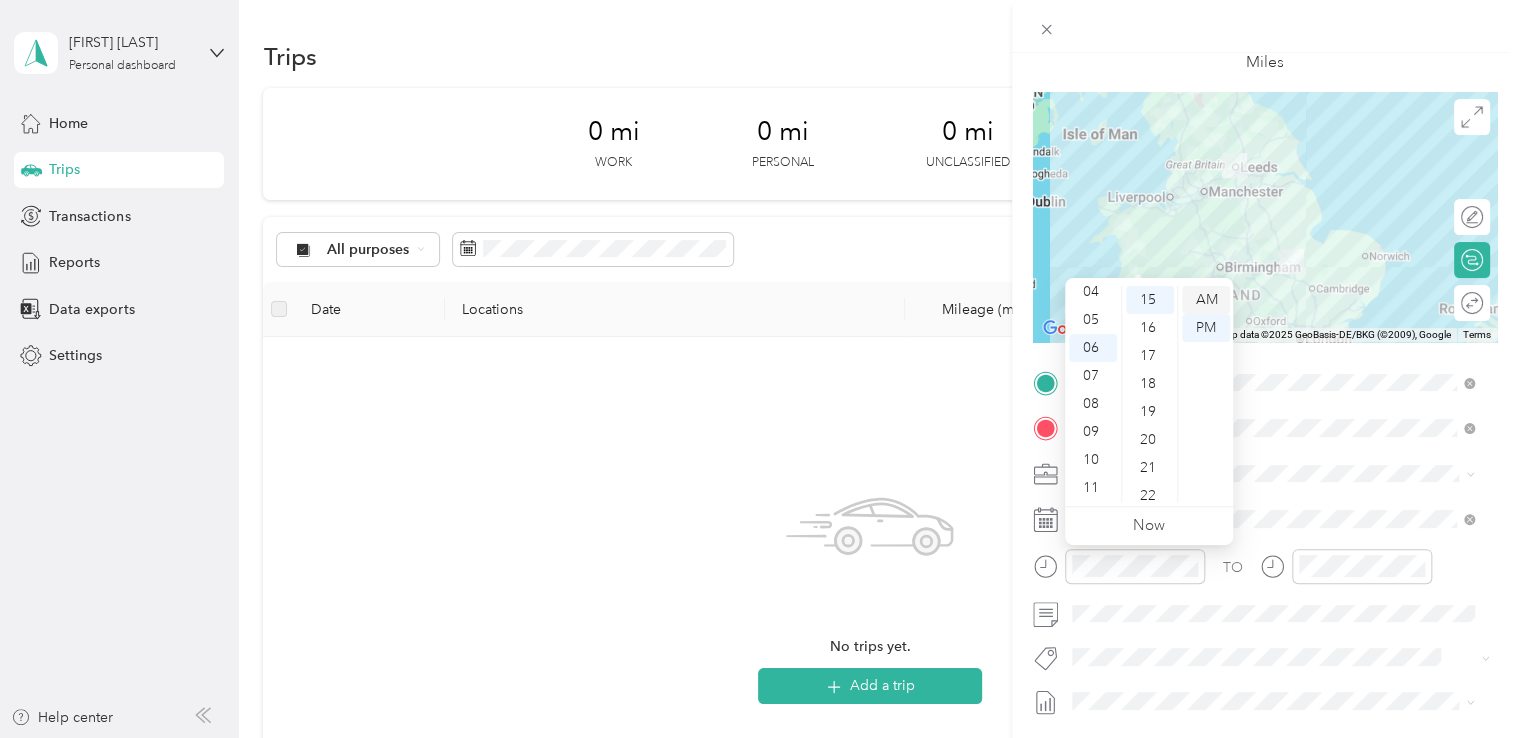 click on "AM" at bounding box center [1206, 300] 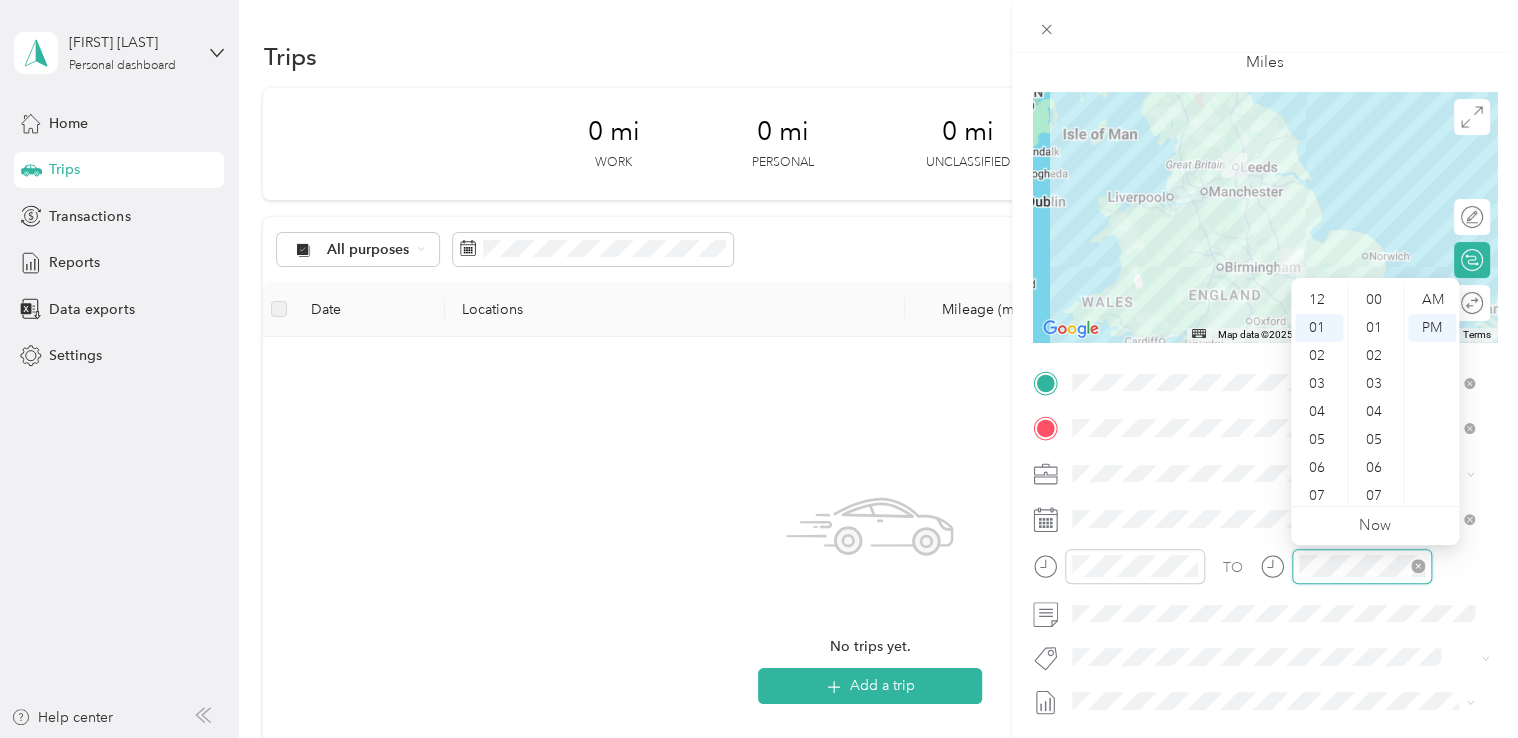 scroll, scrollTop: 392, scrollLeft: 0, axis: vertical 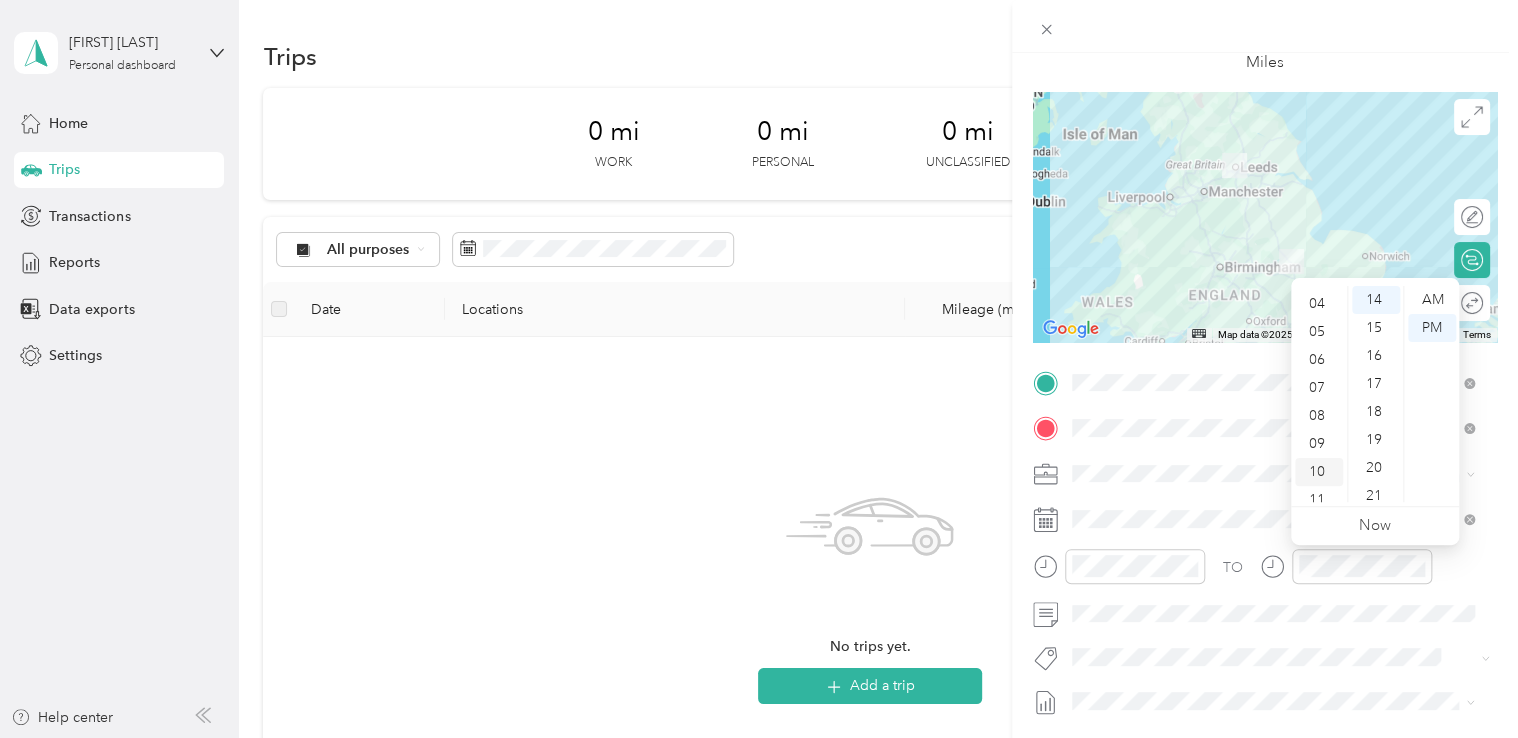 click on "10" at bounding box center [1319, 472] 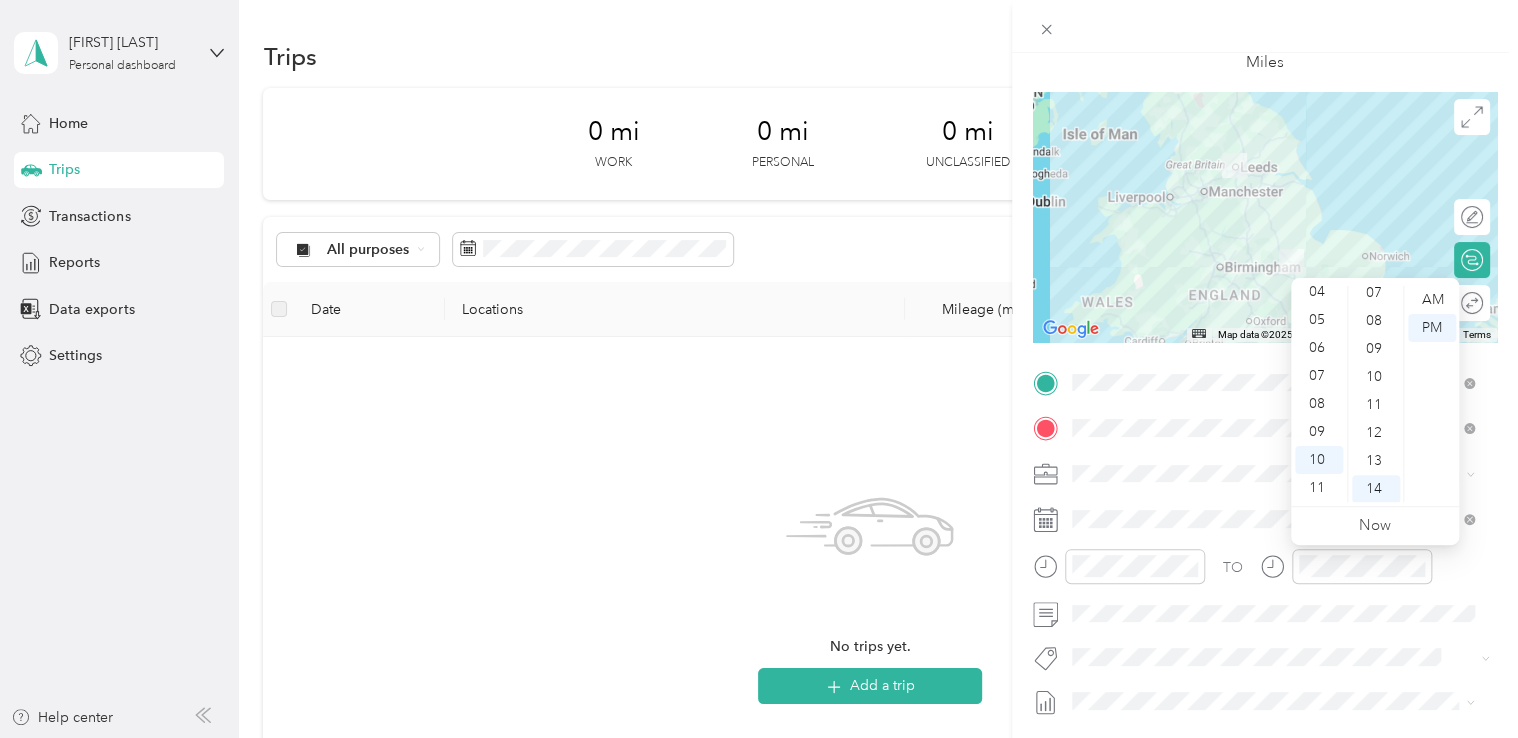 scroll, scrollTop: 14, scrollLeft: 0, axis: vertical 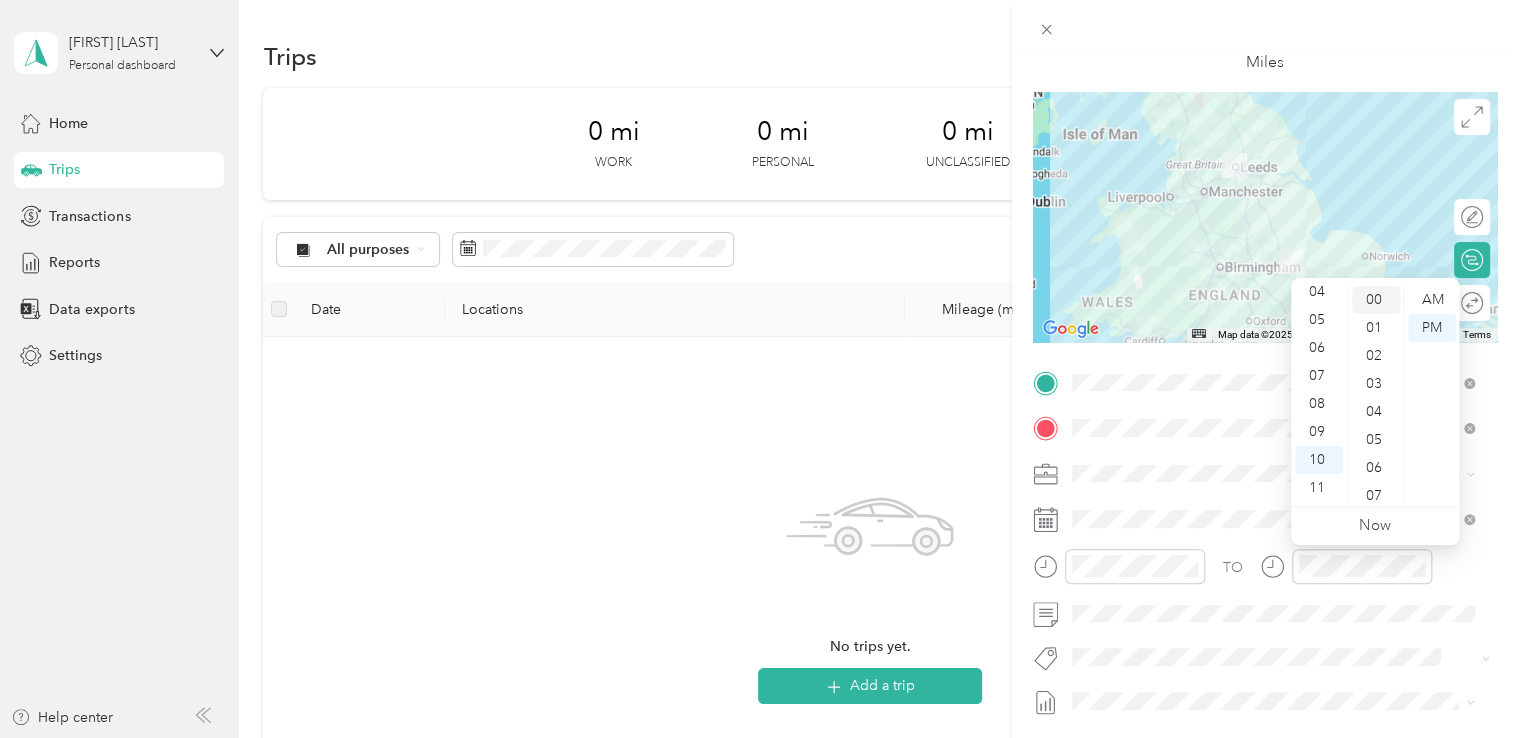 click on "00" at bounding box center (1376, 300) 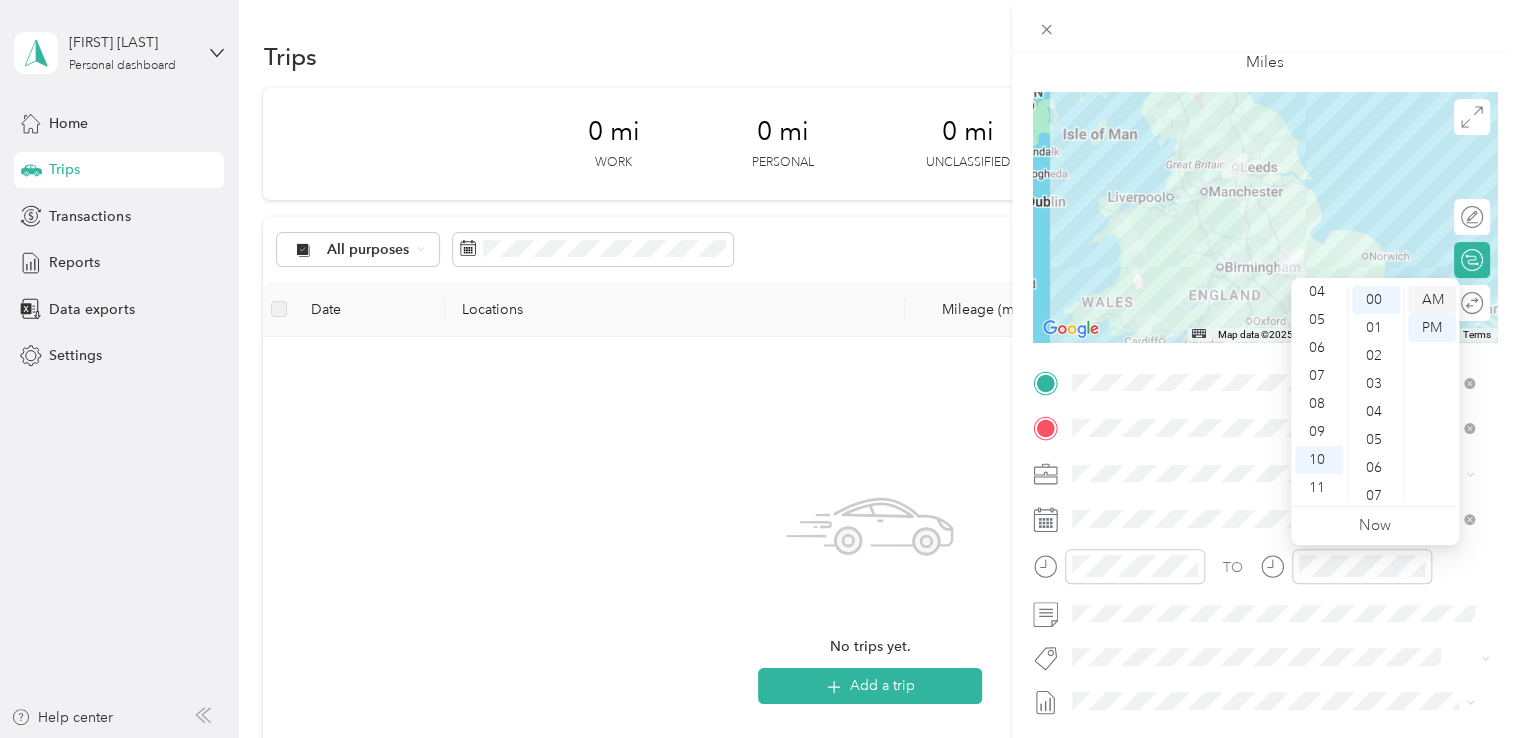 click on "AM" at bounding box center [1432, 300] 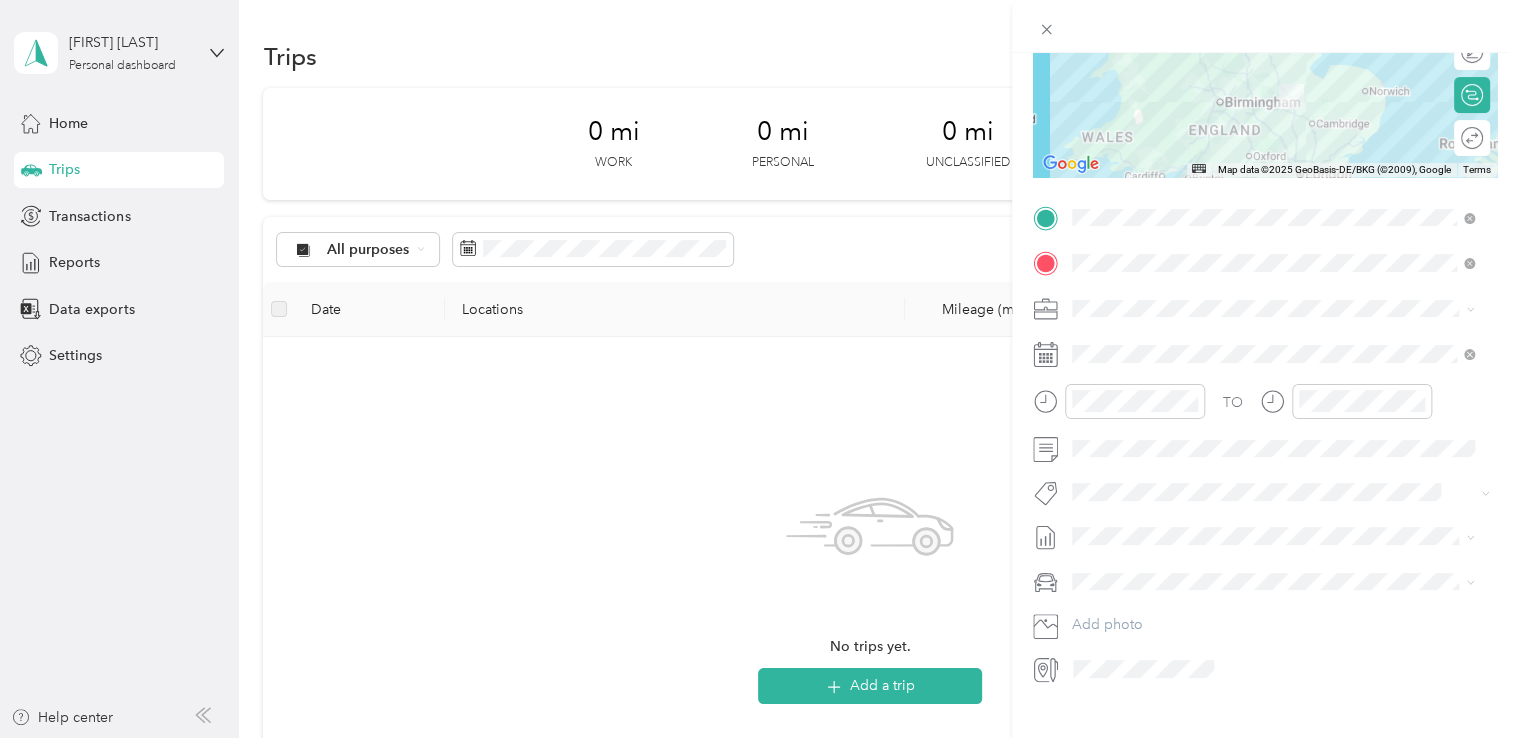 scroll, scrollTop: 310, scrollLeft: 0, axis: vertical 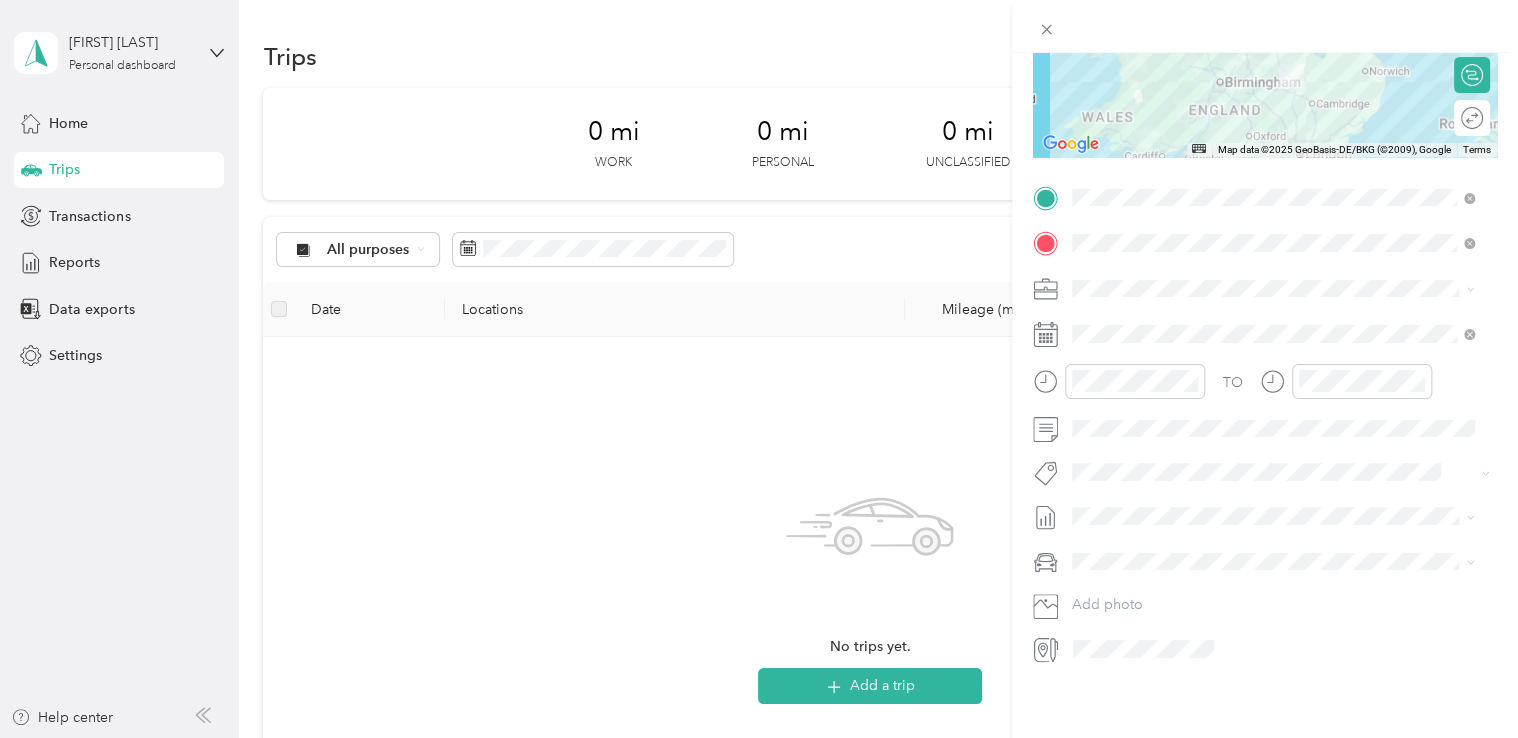 click on "Seat Leon" at bounding box center [1273, 580] 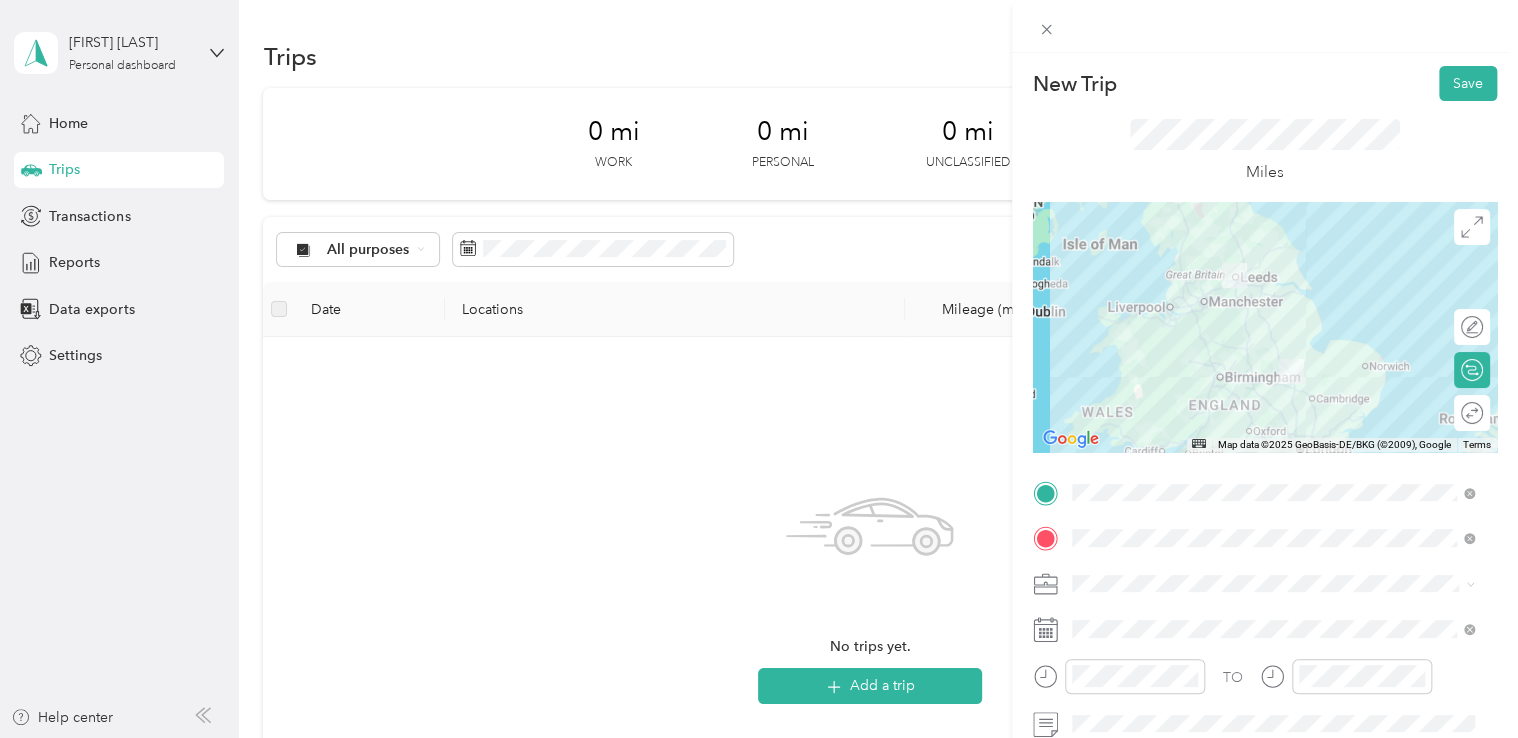 scroll, scrollTop: 0, scrollLeft: 0, axis: both 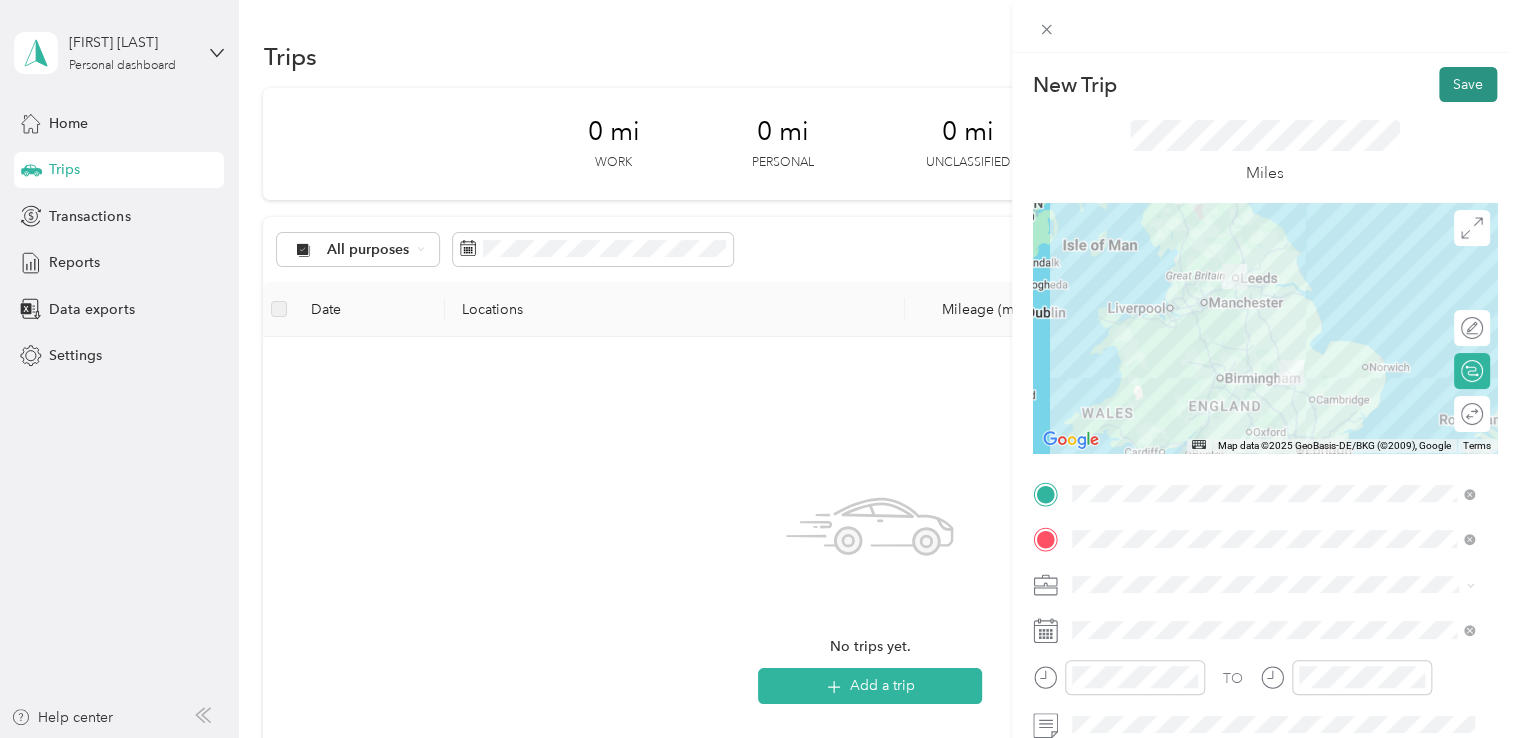 click on "Save" at bounding box center [1468, 84] 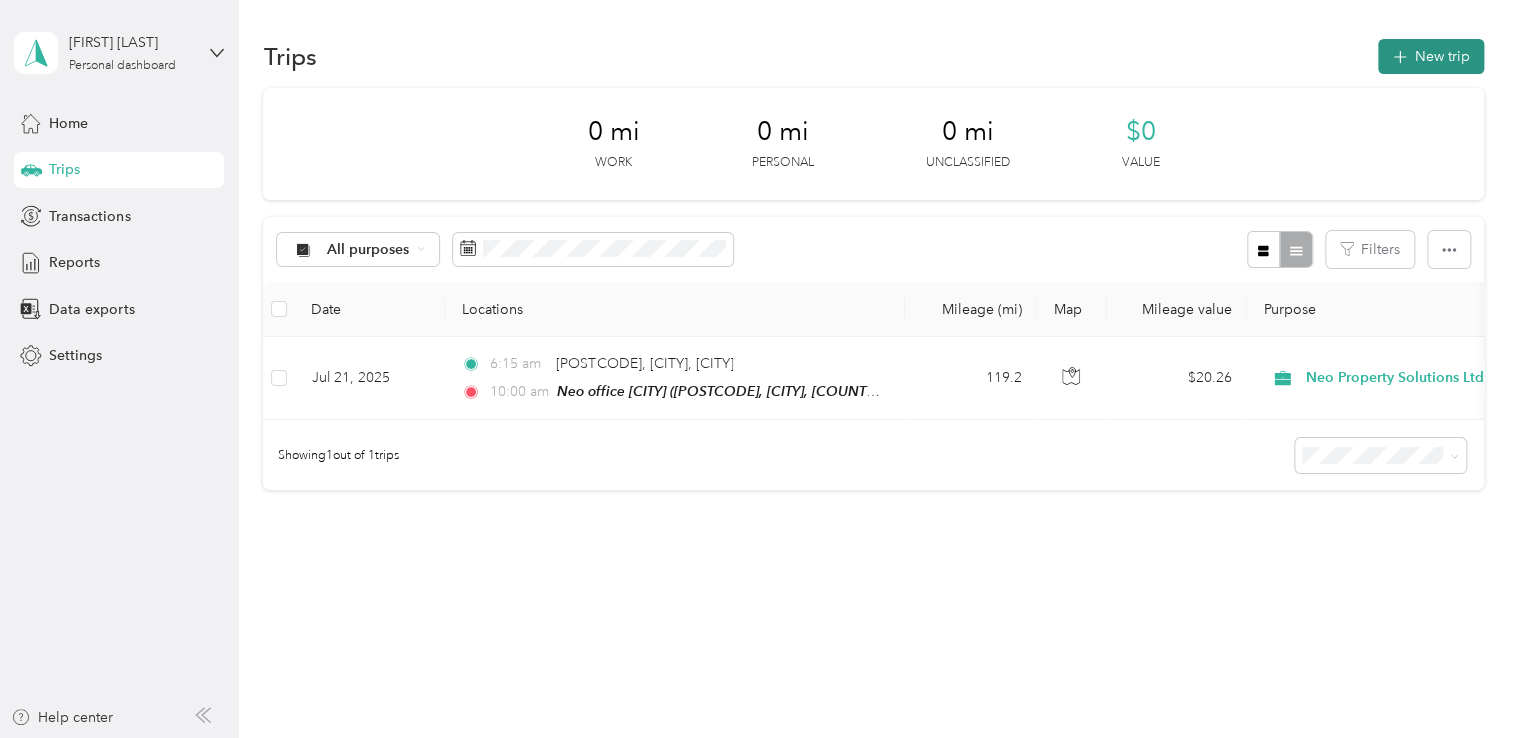 click on "New trip" at bounding box center [1431, 56] 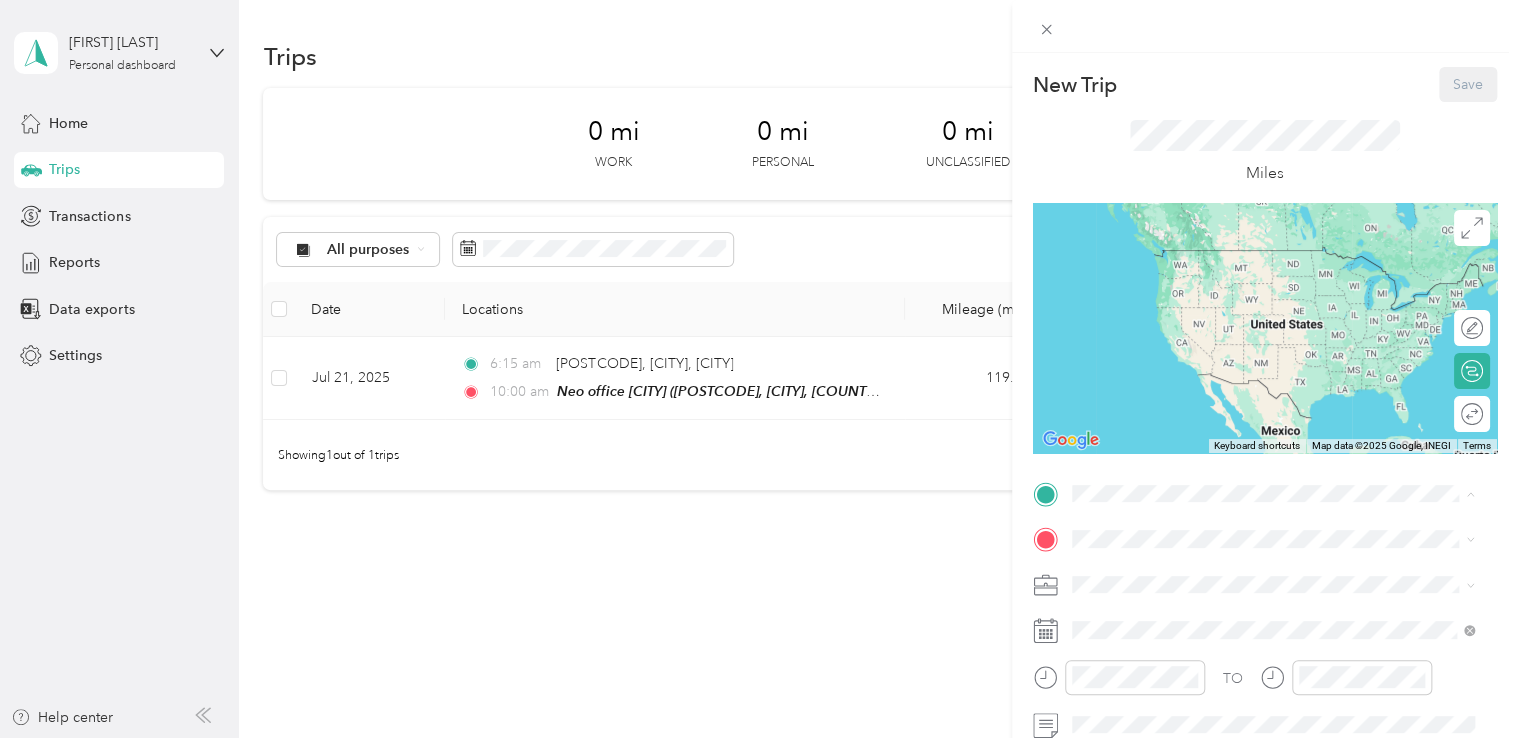 click on "Neo office [CITY] [POSTCODE], [CITY], [COUNTRY], [COUNTRY]" at bounding box center (1257, 648) 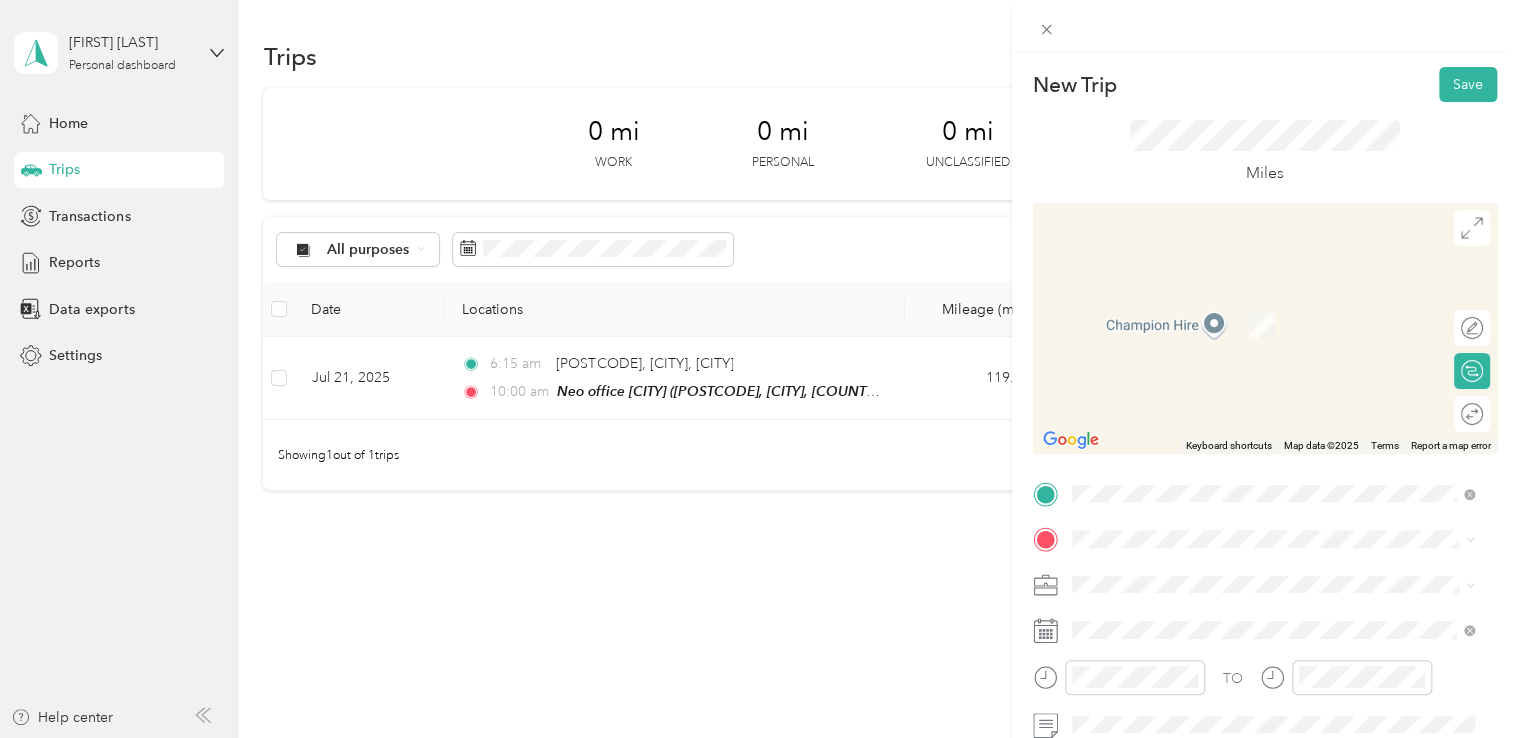 click on "[POSTCODE], [CITY], [COUNTRY], [COUNTRY]" at bounding box center (1257, 640) 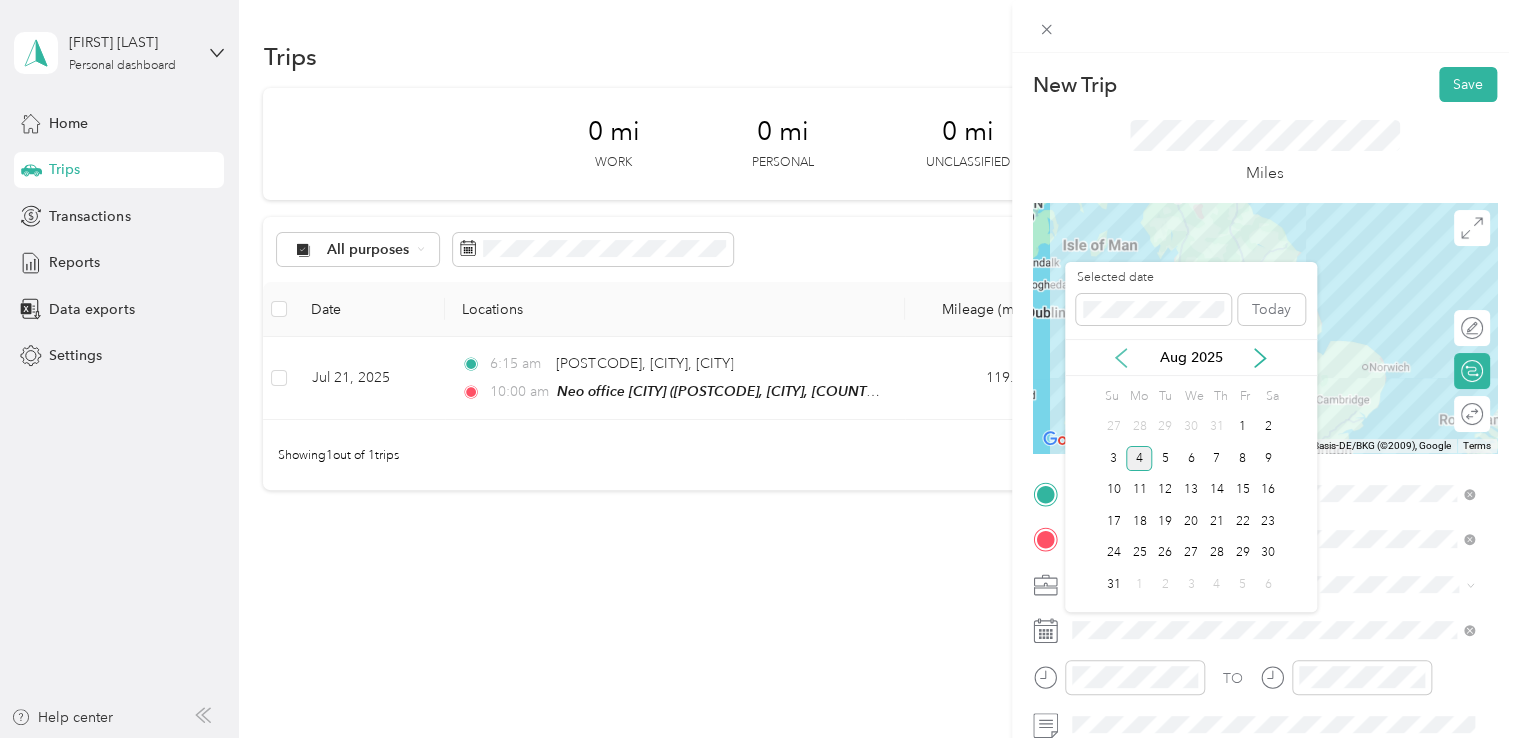click 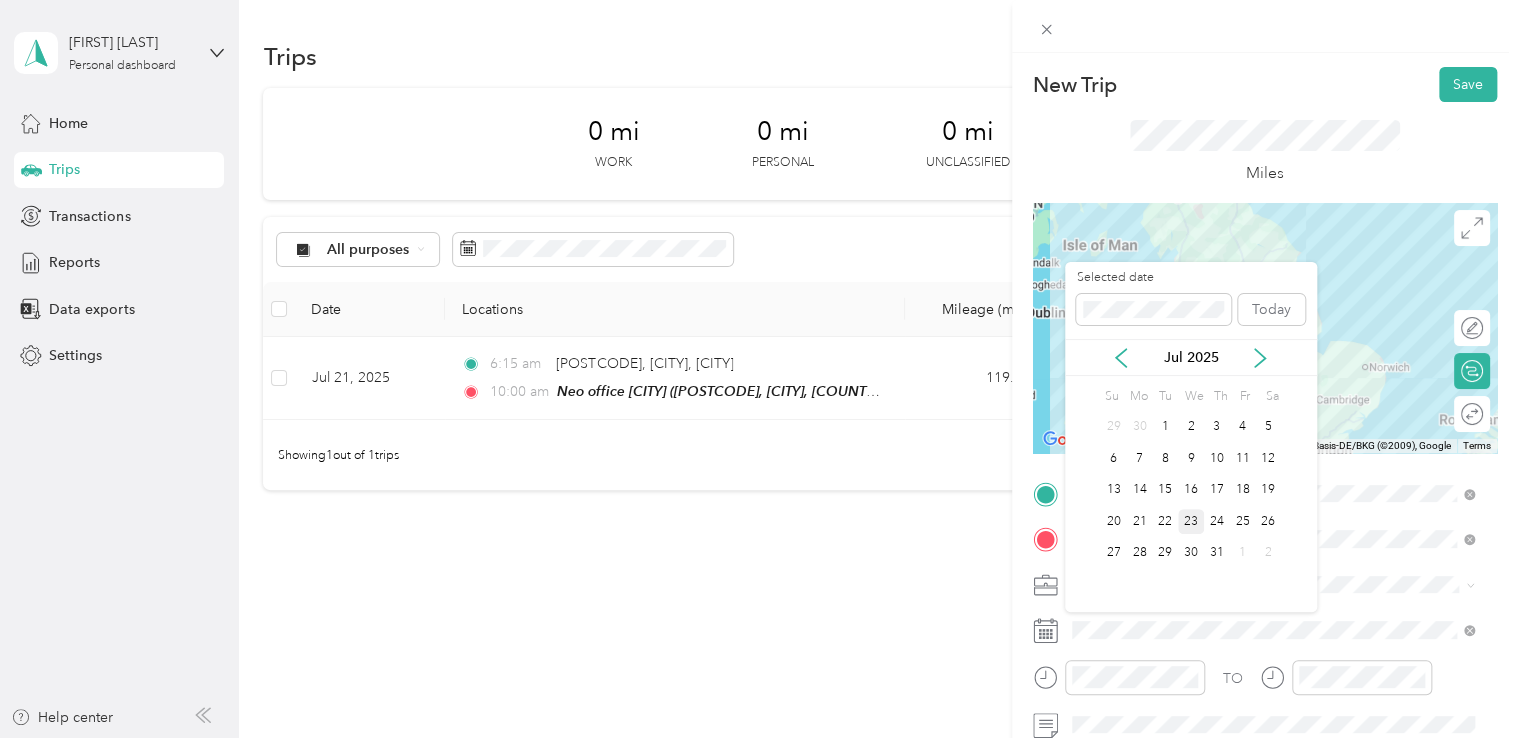 click on "23" at bounding box center [1191, 521] 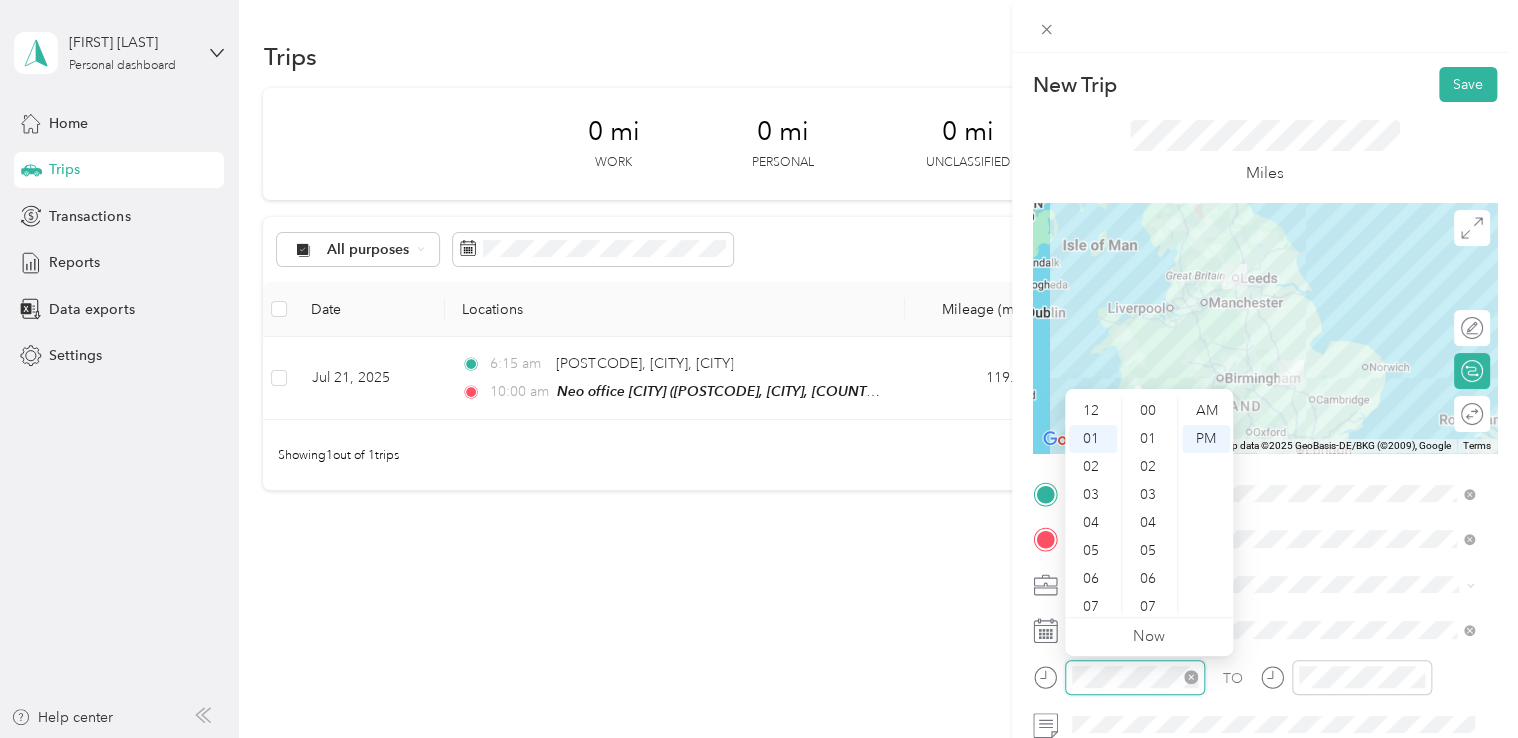 scroll, scrollTop: 28, scrollLeft: 0, axis: vertical 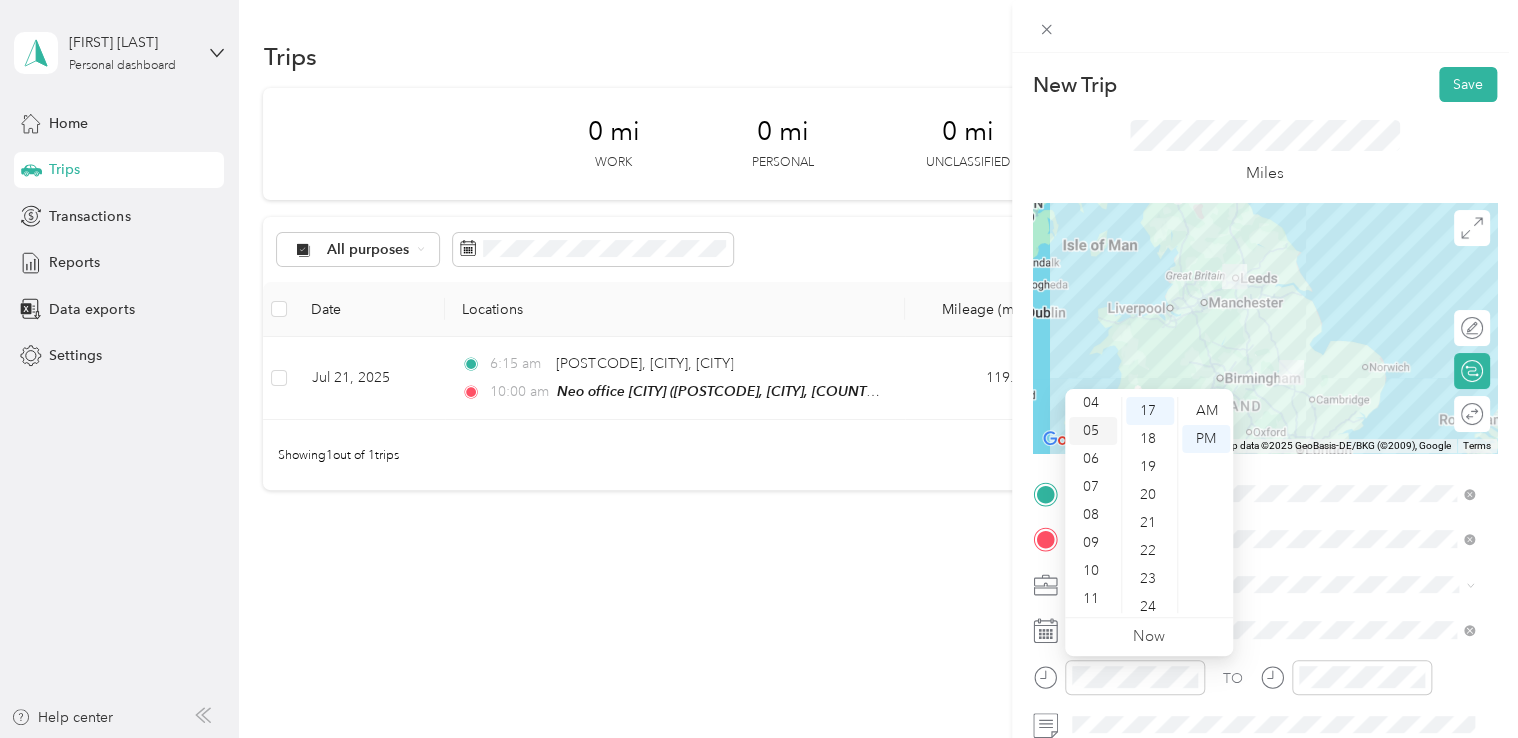 click on "05" at bounding box center (1093, 431) 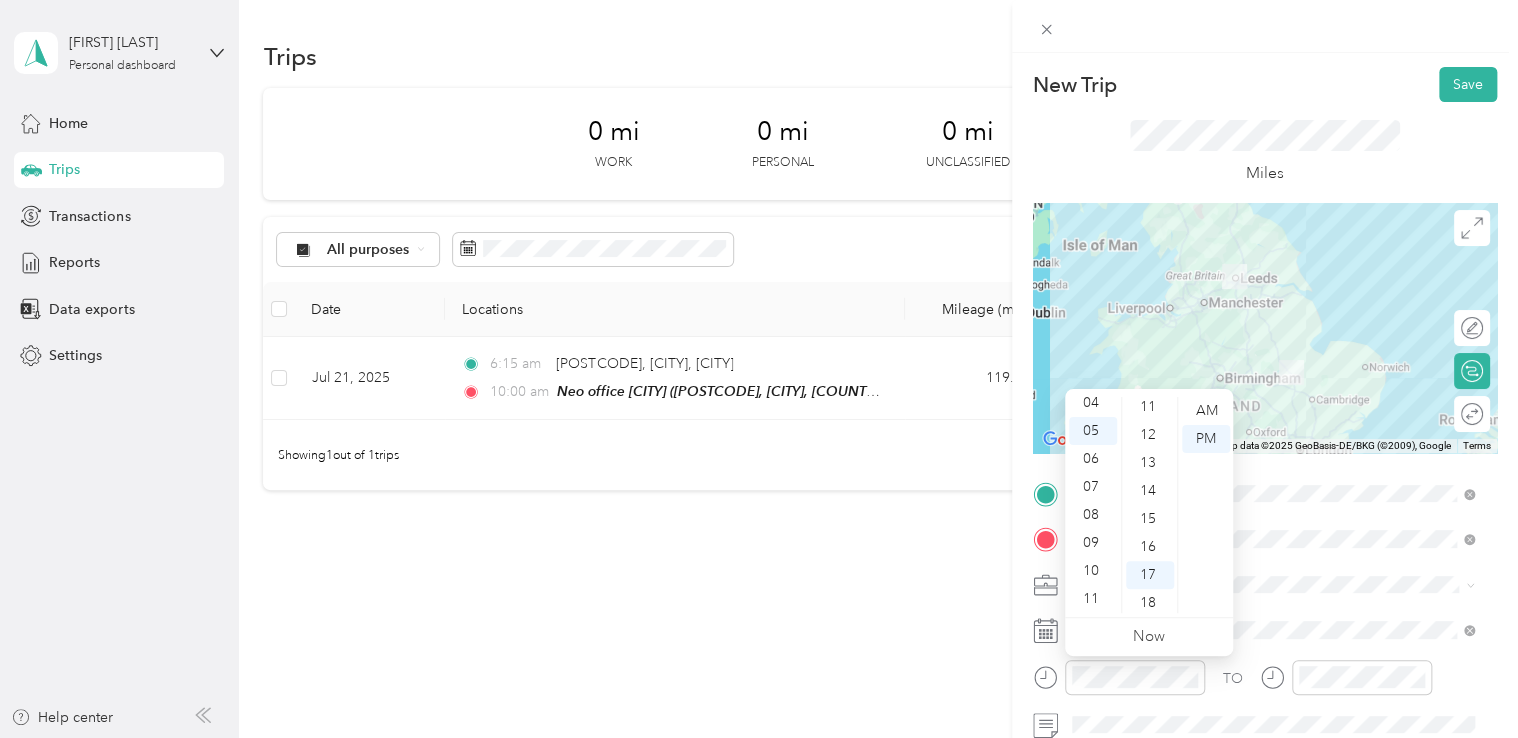 scroll, scrollTop: 287, scrollLeft: 0, axis: vertical 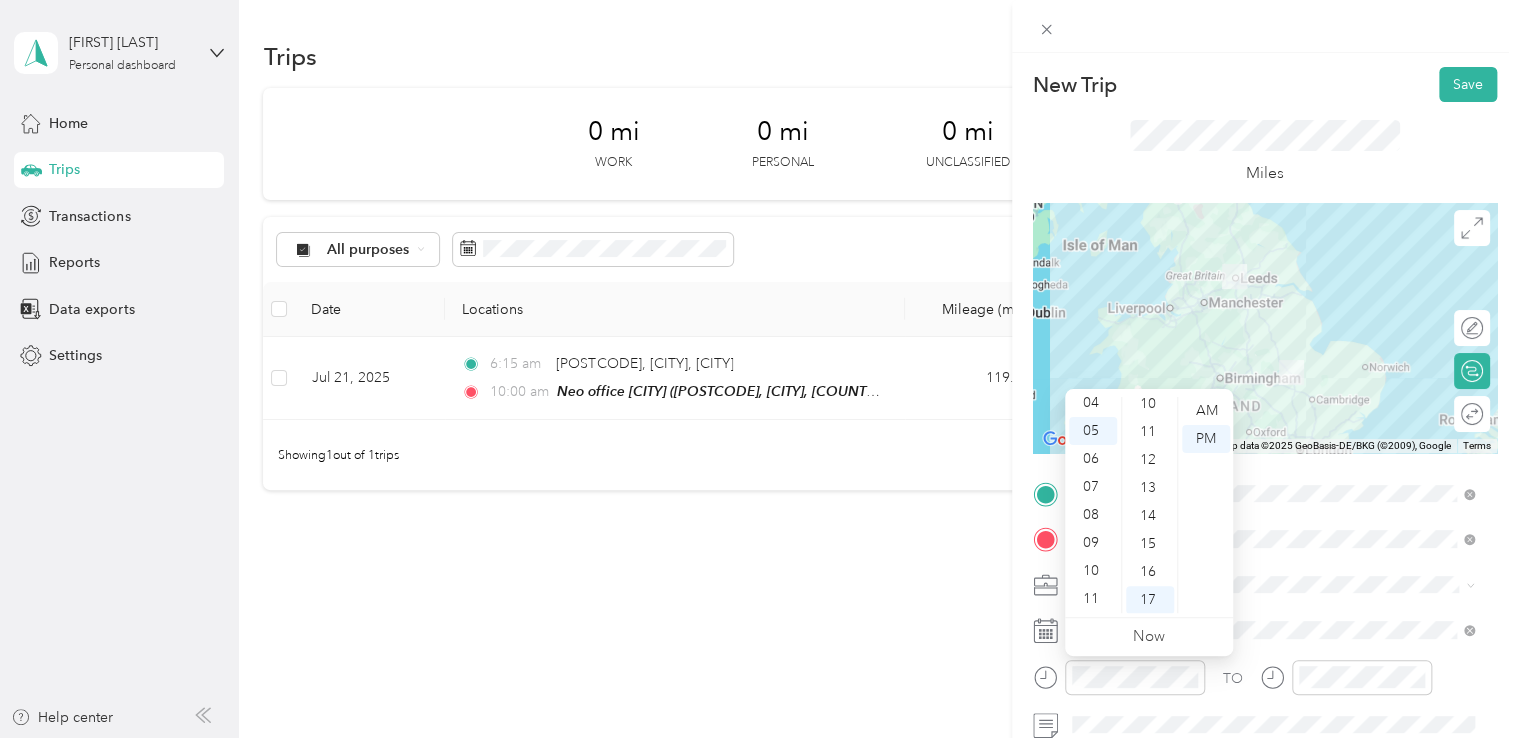 click on "AM PM" at bounding box center (1205, 505) 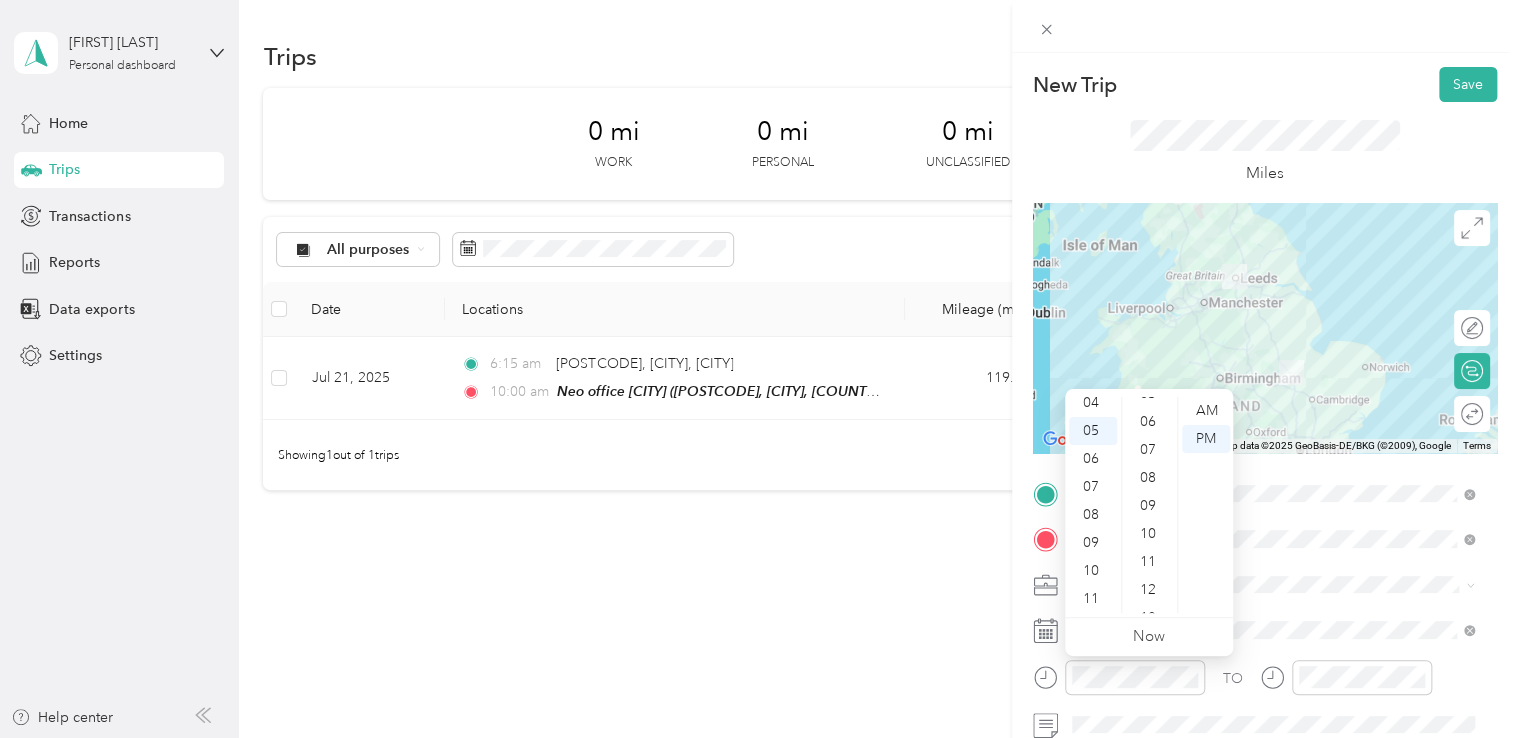 scroll, scrollTop: 98, scrollLeft: 0, axis: vertical 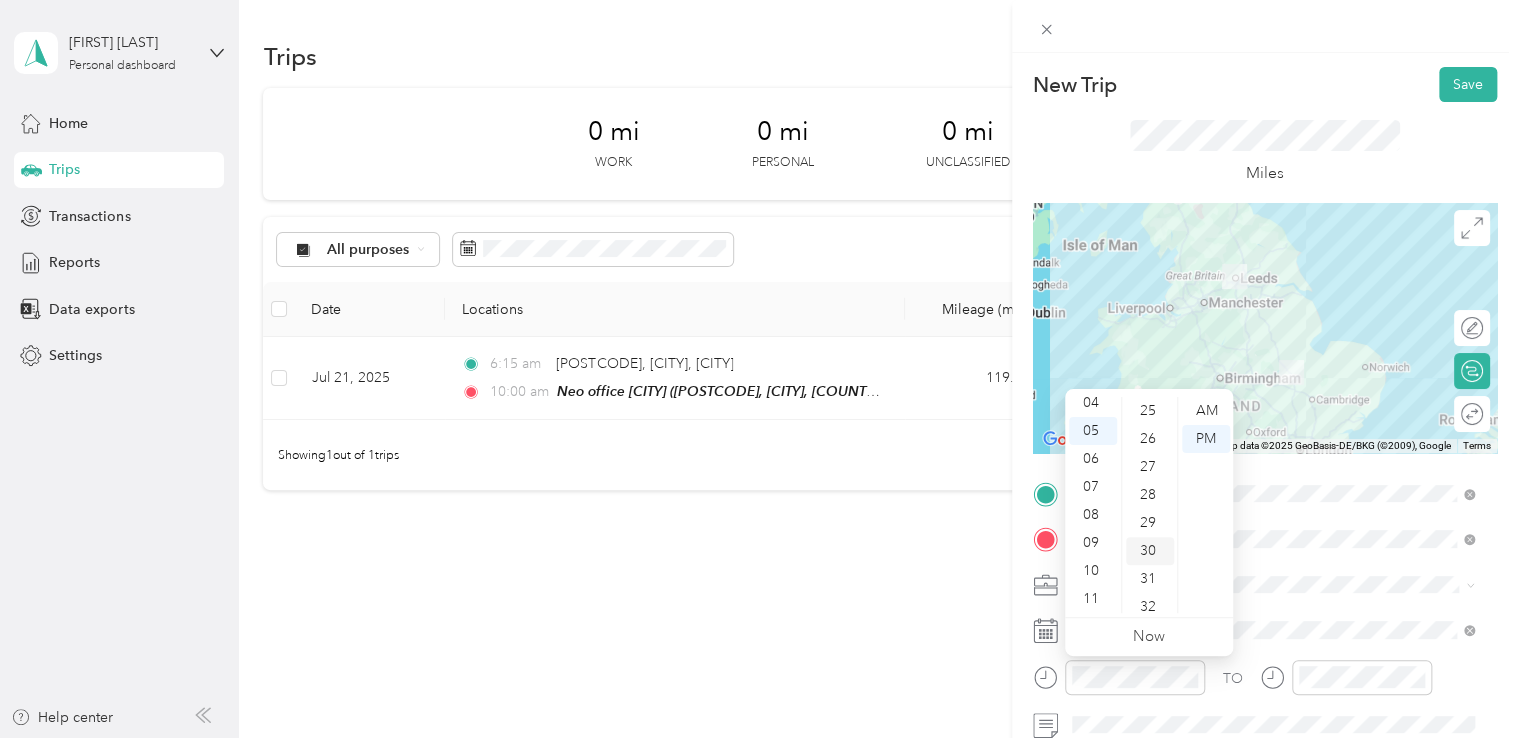 click on "30" at bounding box center (1150, 551) 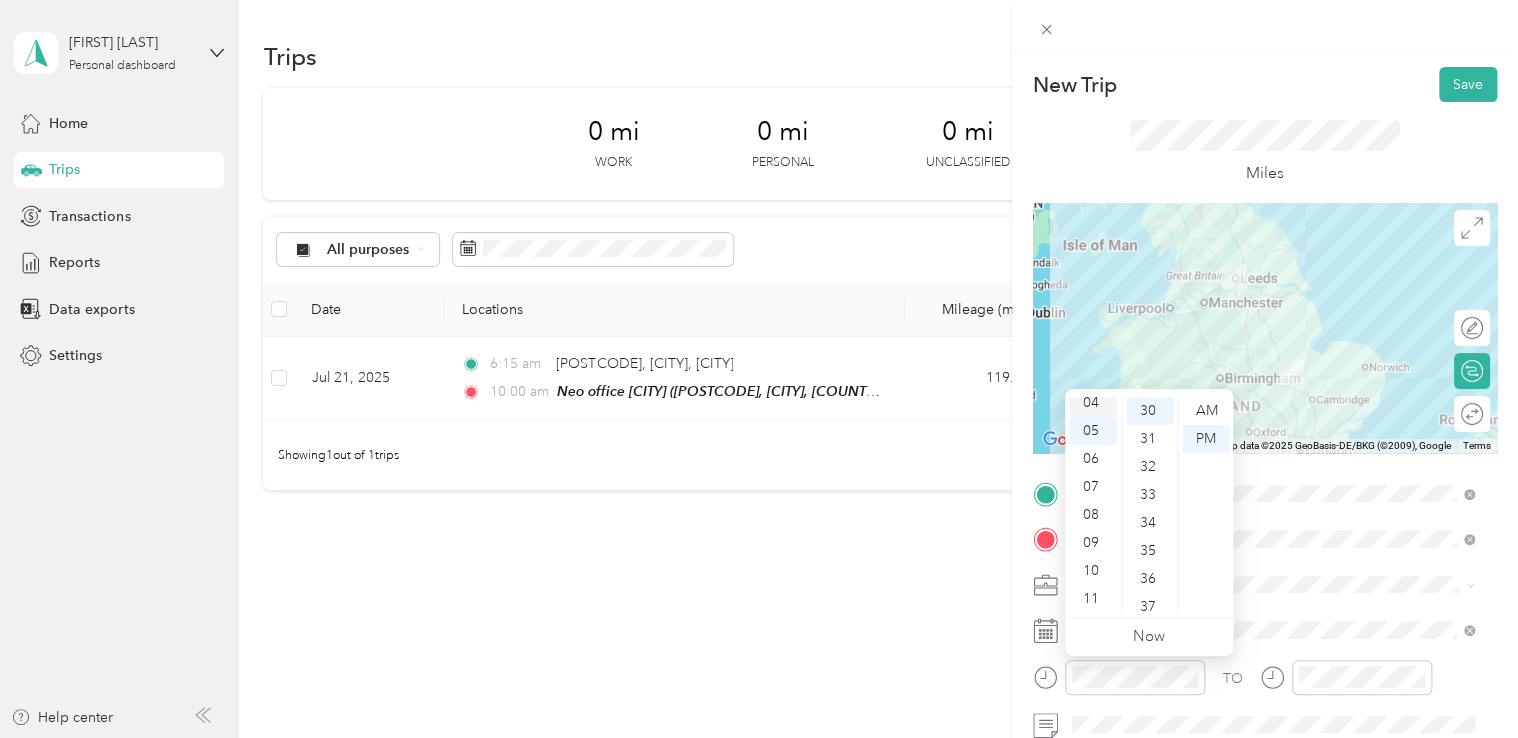 click on "04" at bounding box center [1093, 403] 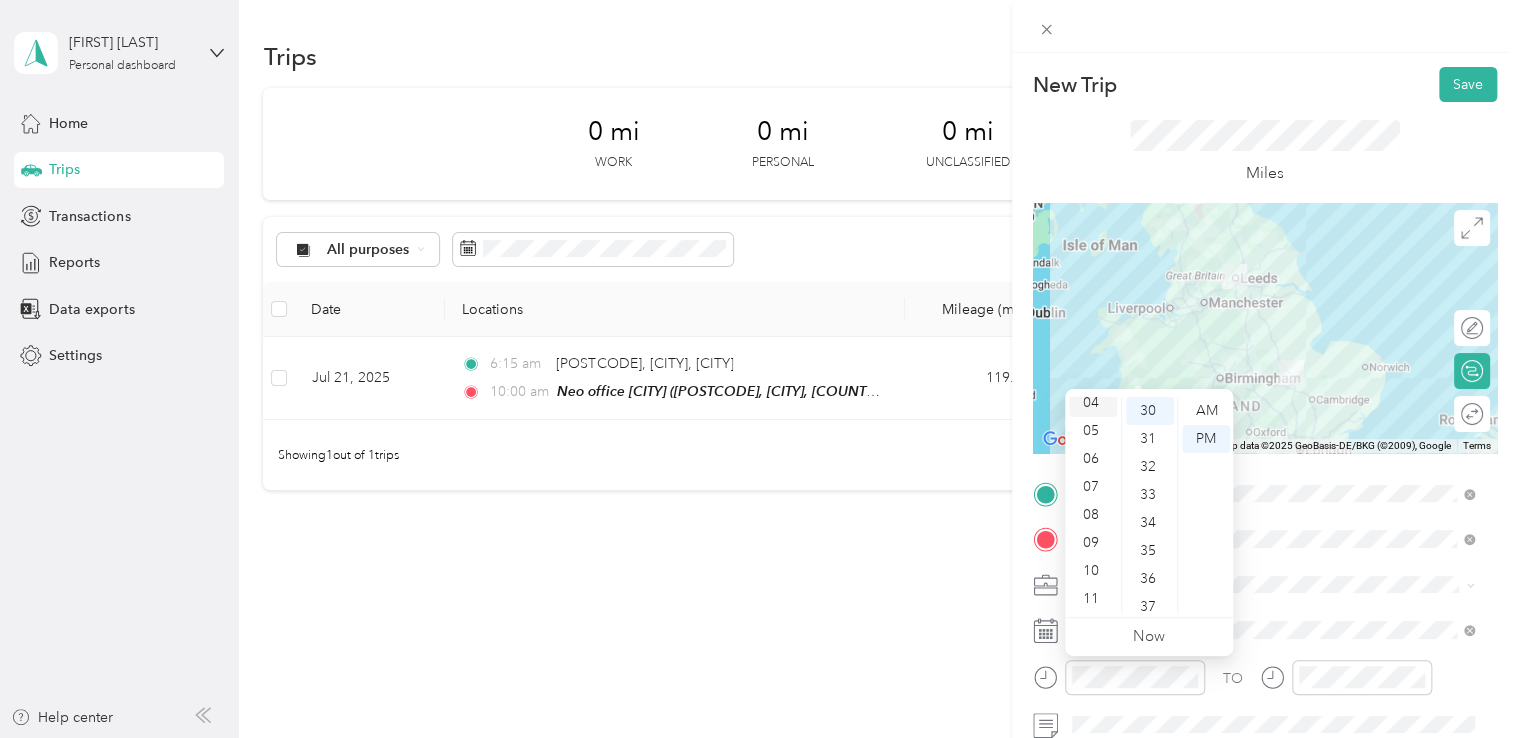 scroll, scrollTop: 112, scrollLeft: 0, axis: vertical 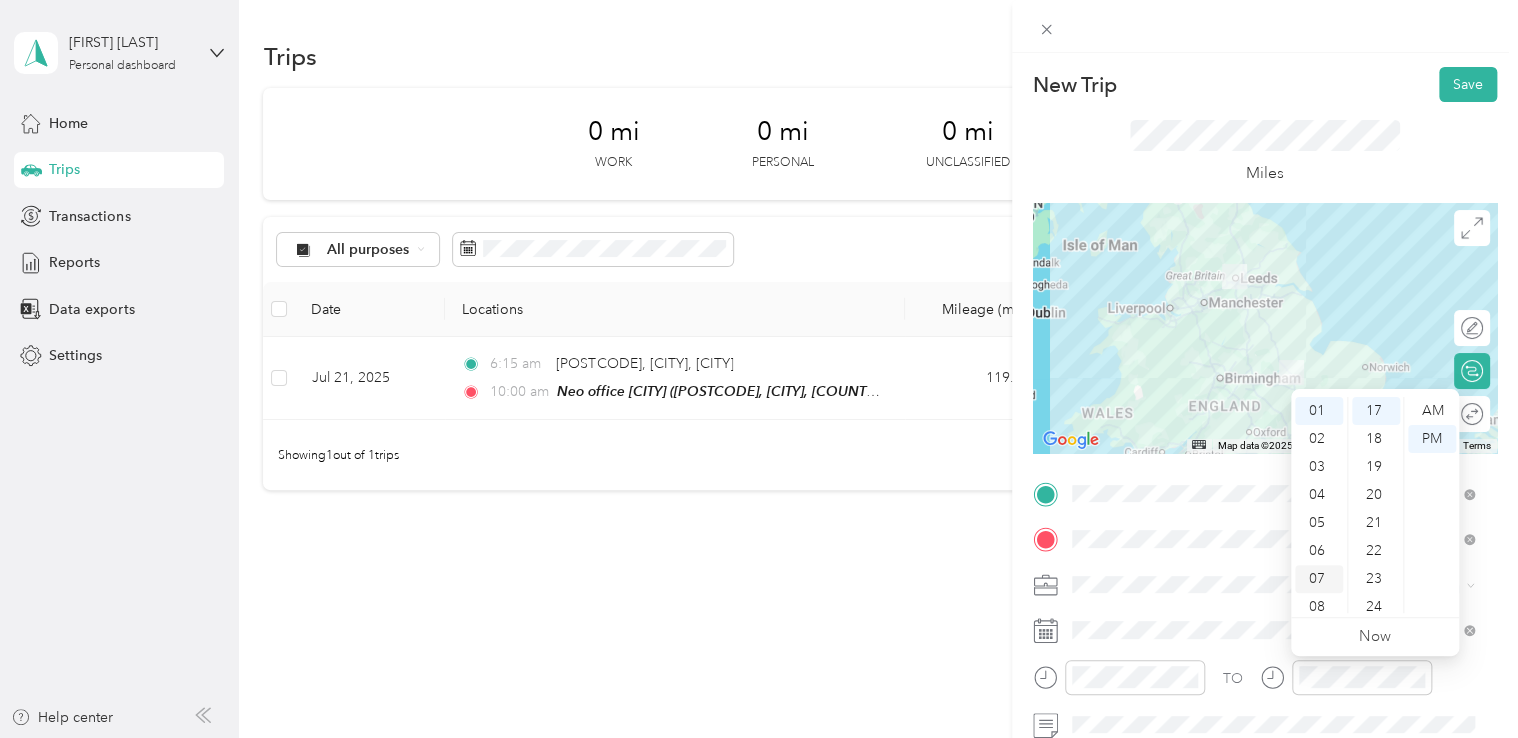 click on "07" at bounding box center [1319, 579] 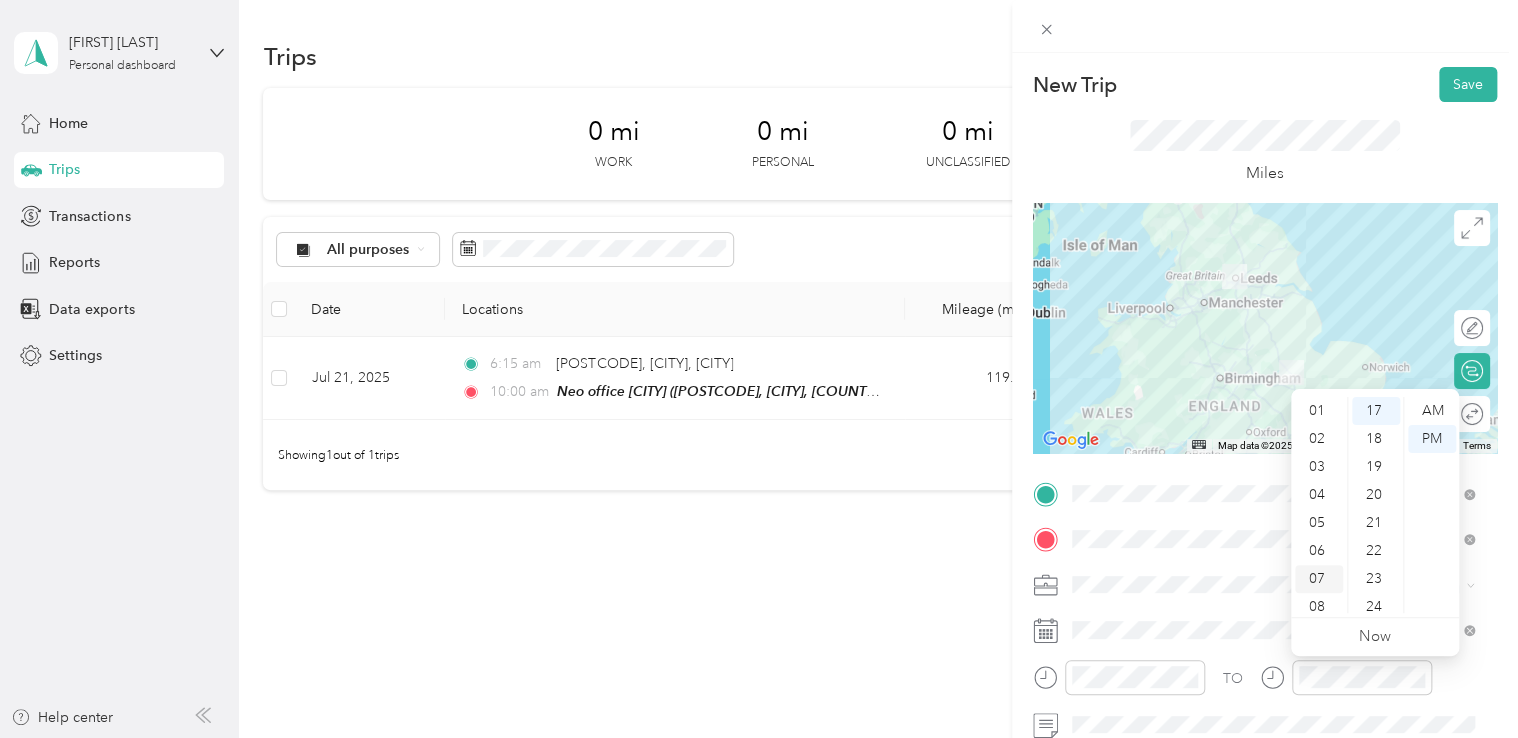 scroll, scrollTop: 120, scrollLeft: 0, axis: vertical 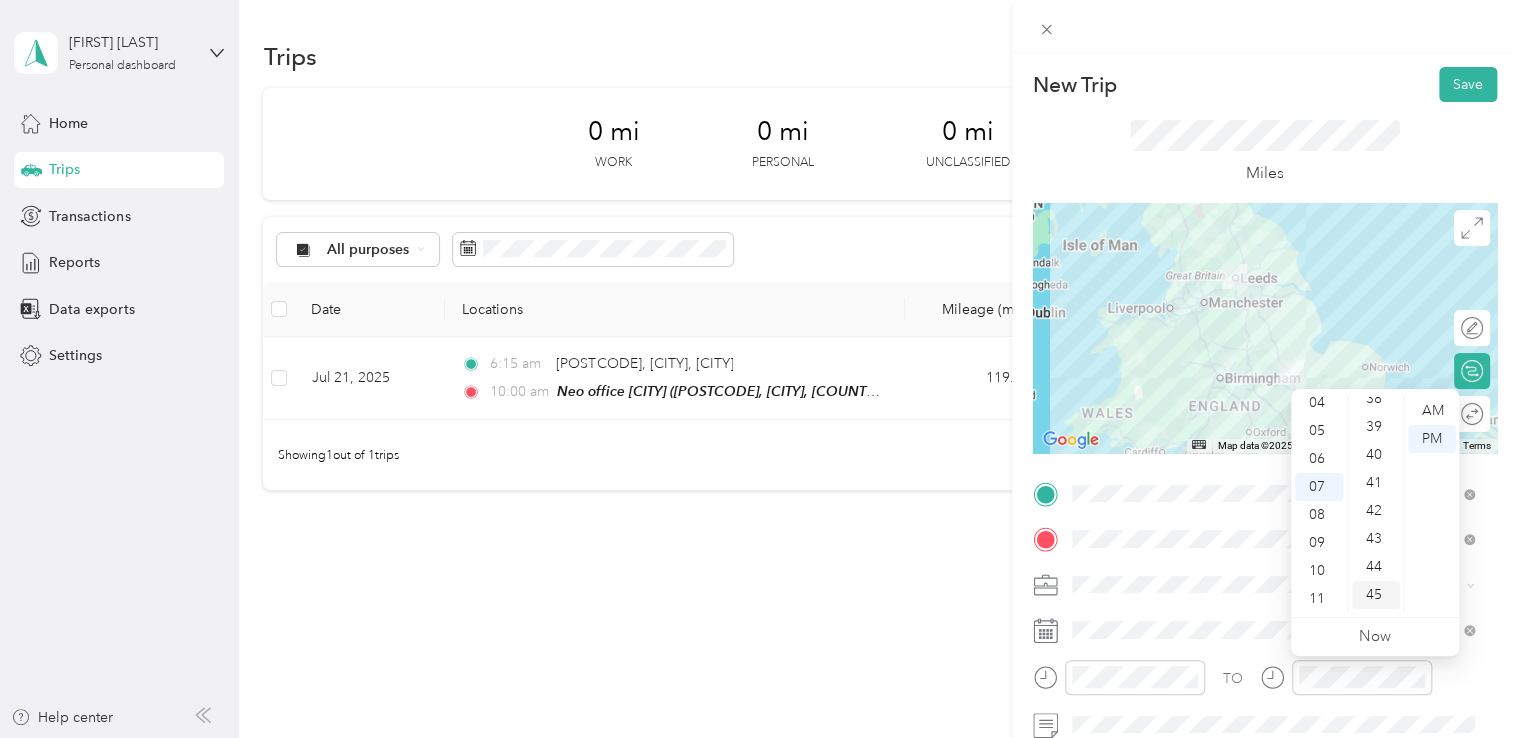 click on "45" at bounding box center (1376, 595) 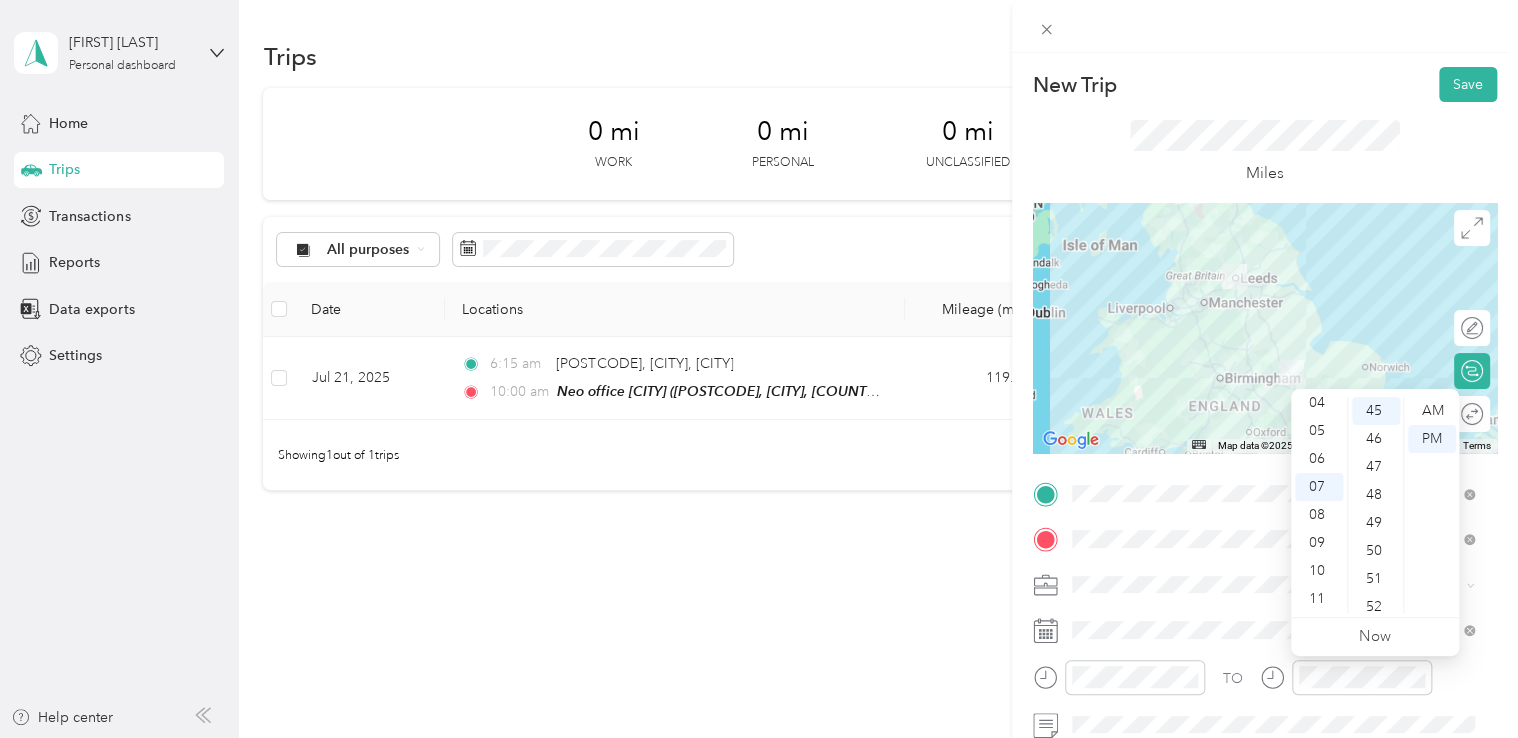 click on "TO" at bounding box center [1265, 684] 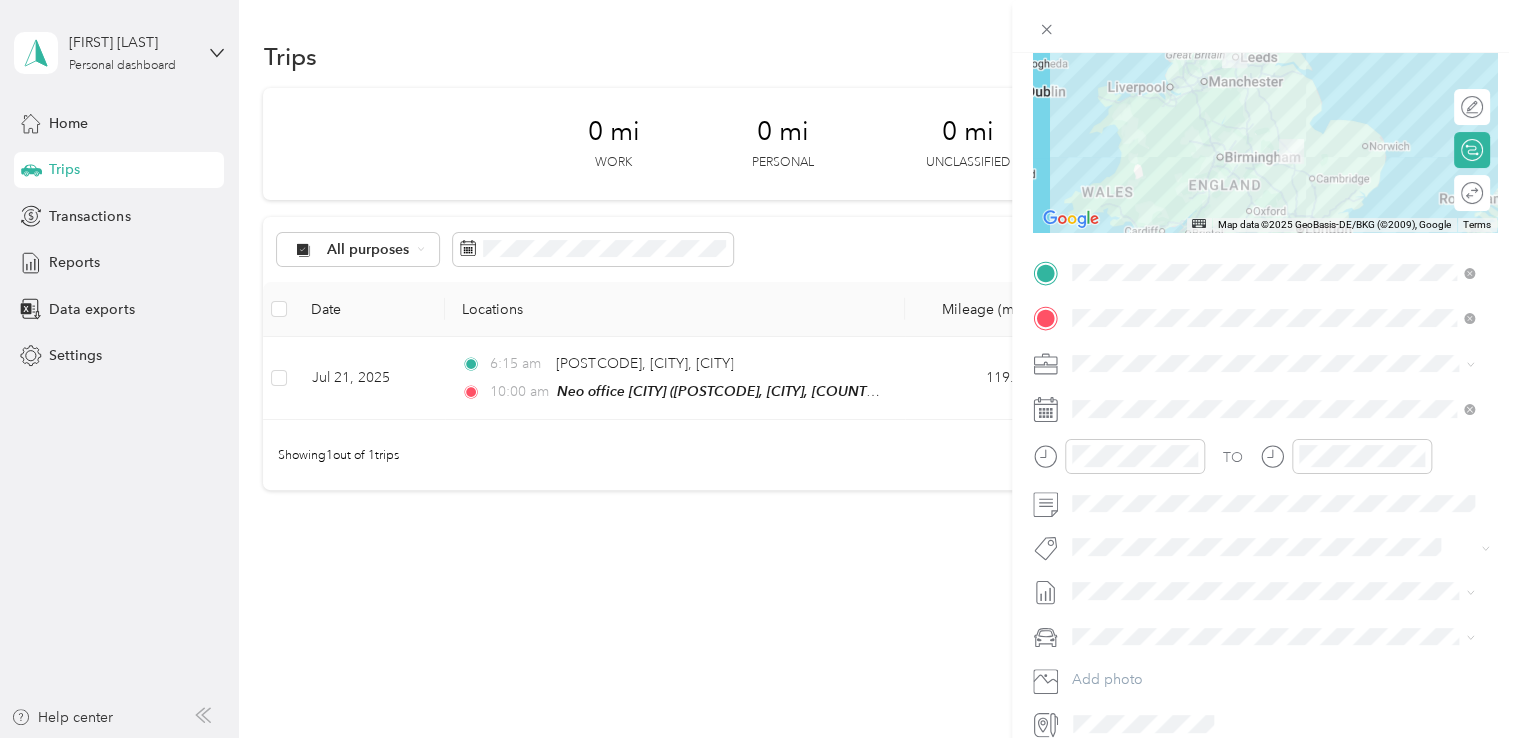 scroll, scrollTop: 300, scrollLeft: 0, axis: vertical 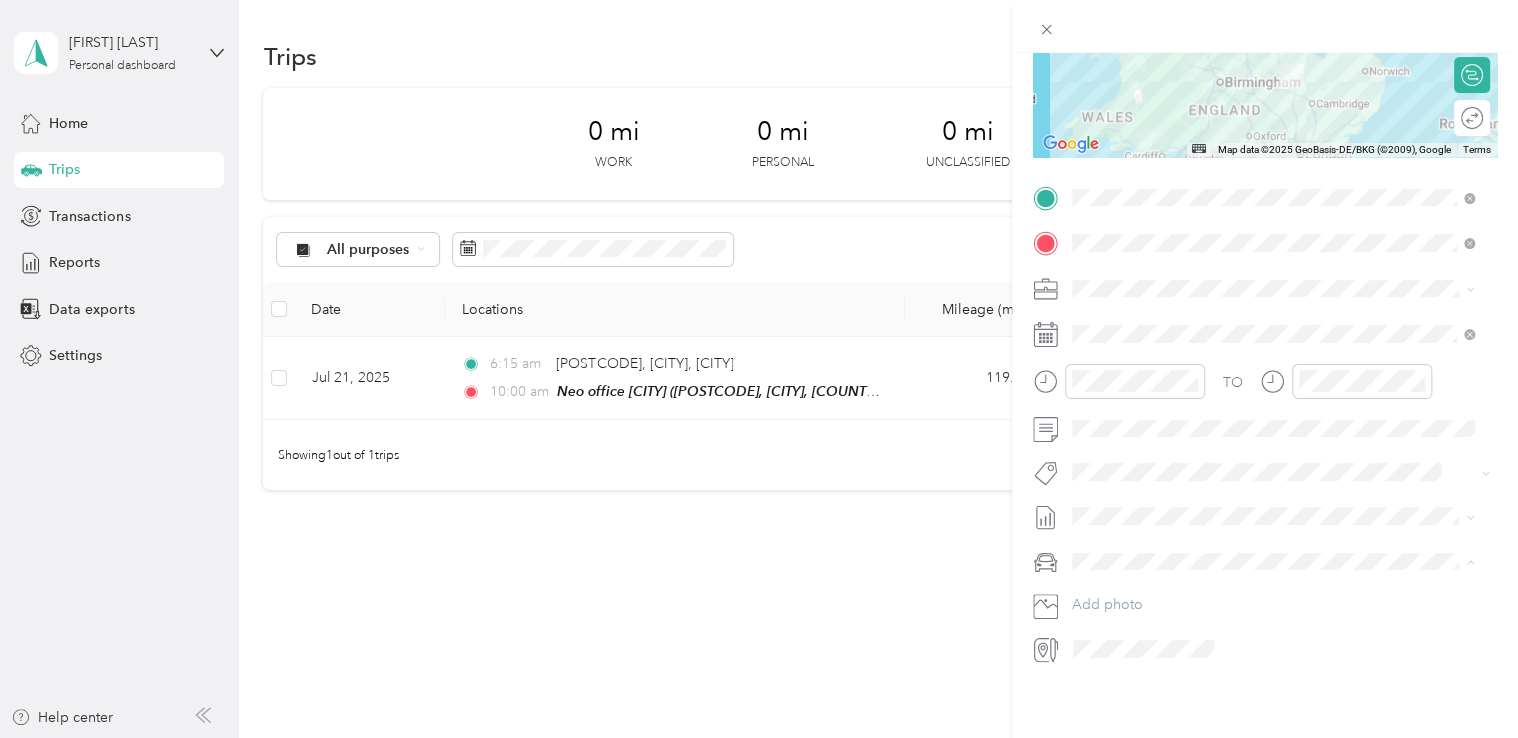 click on "Seat Leon" at bounding box center [1273, 592] 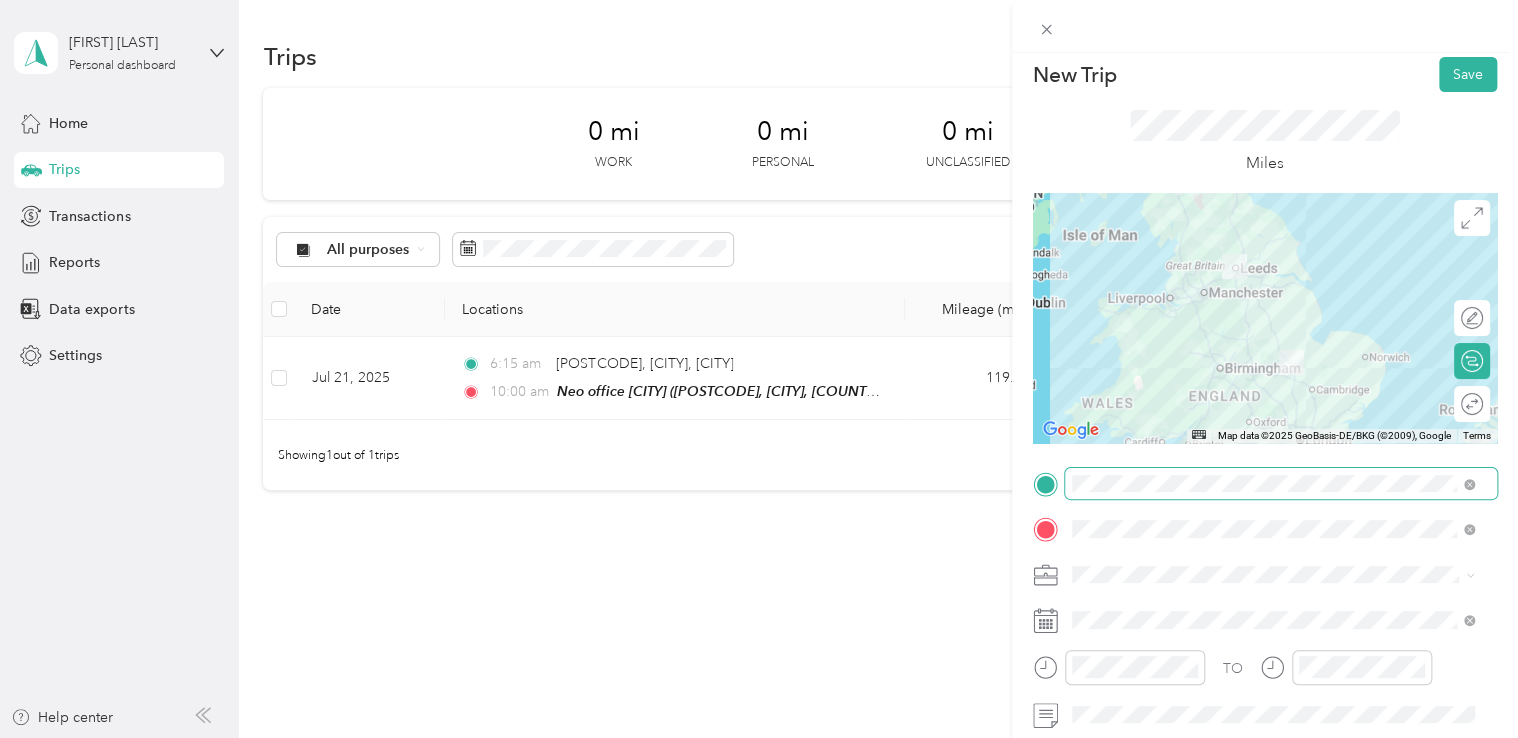 scroll, scrollTop: 0, scrollLeft: 0, axis: both 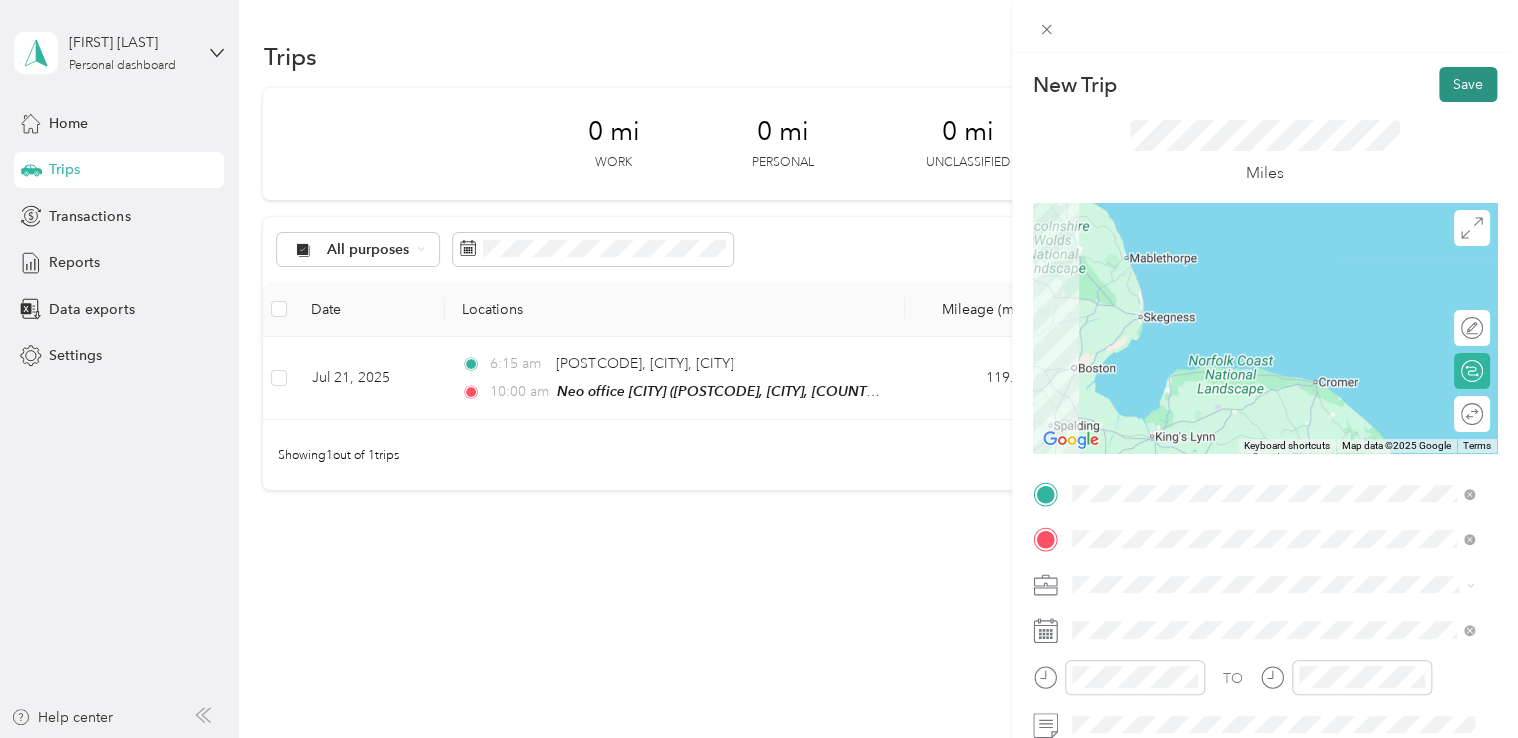 click on "Save" at bounding box center [1468, 84] 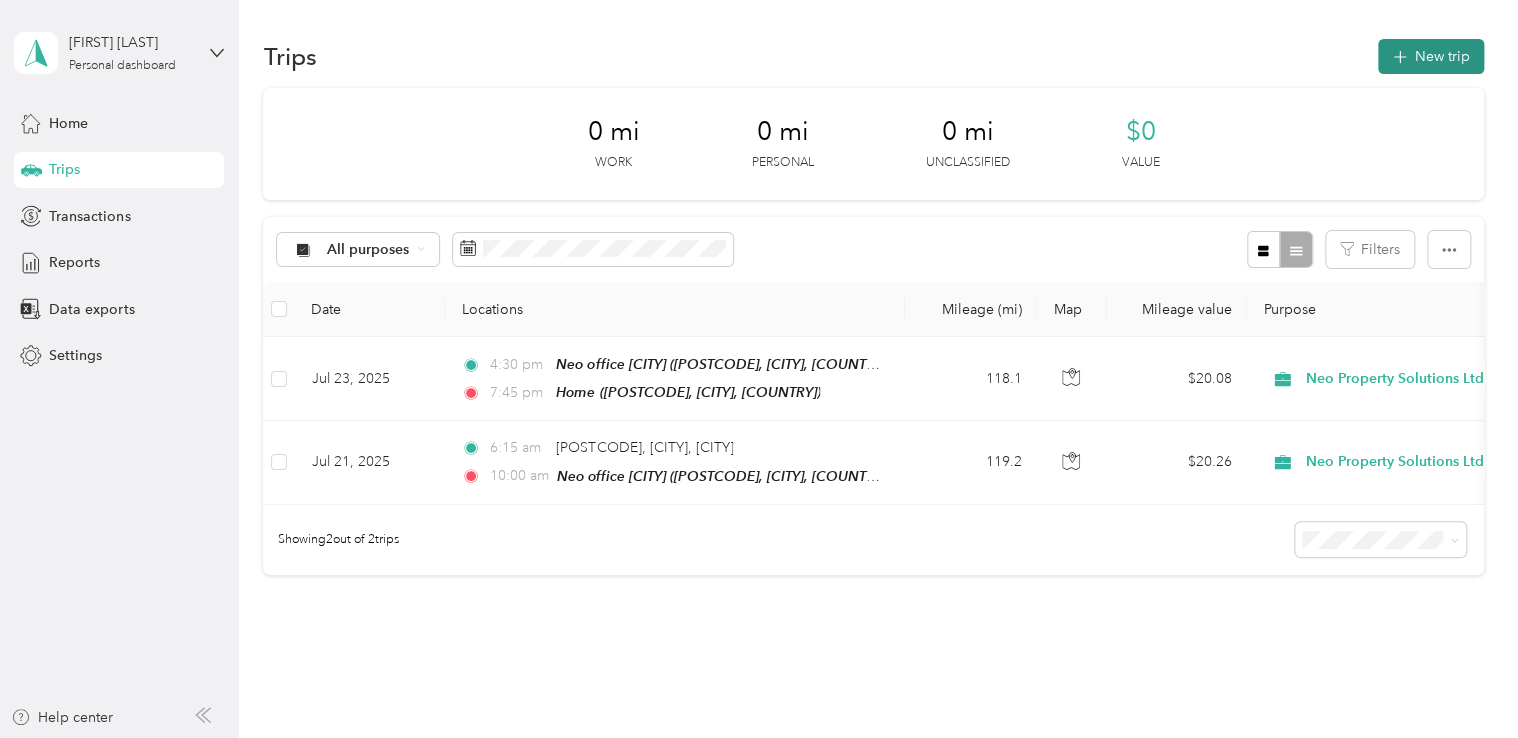 click on "New trip" at bounding box center [1431, 56] 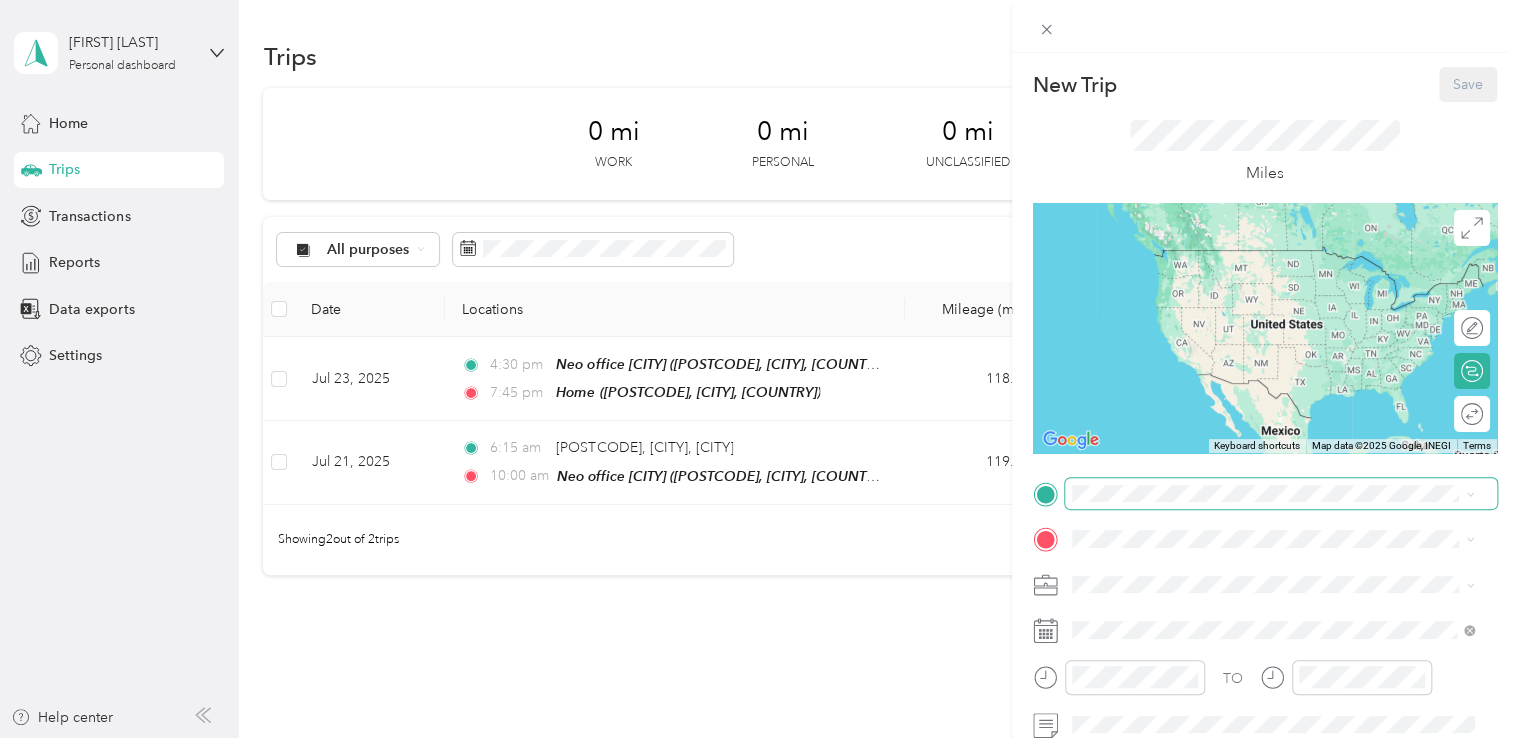 click at bounding box center [1281, 494] 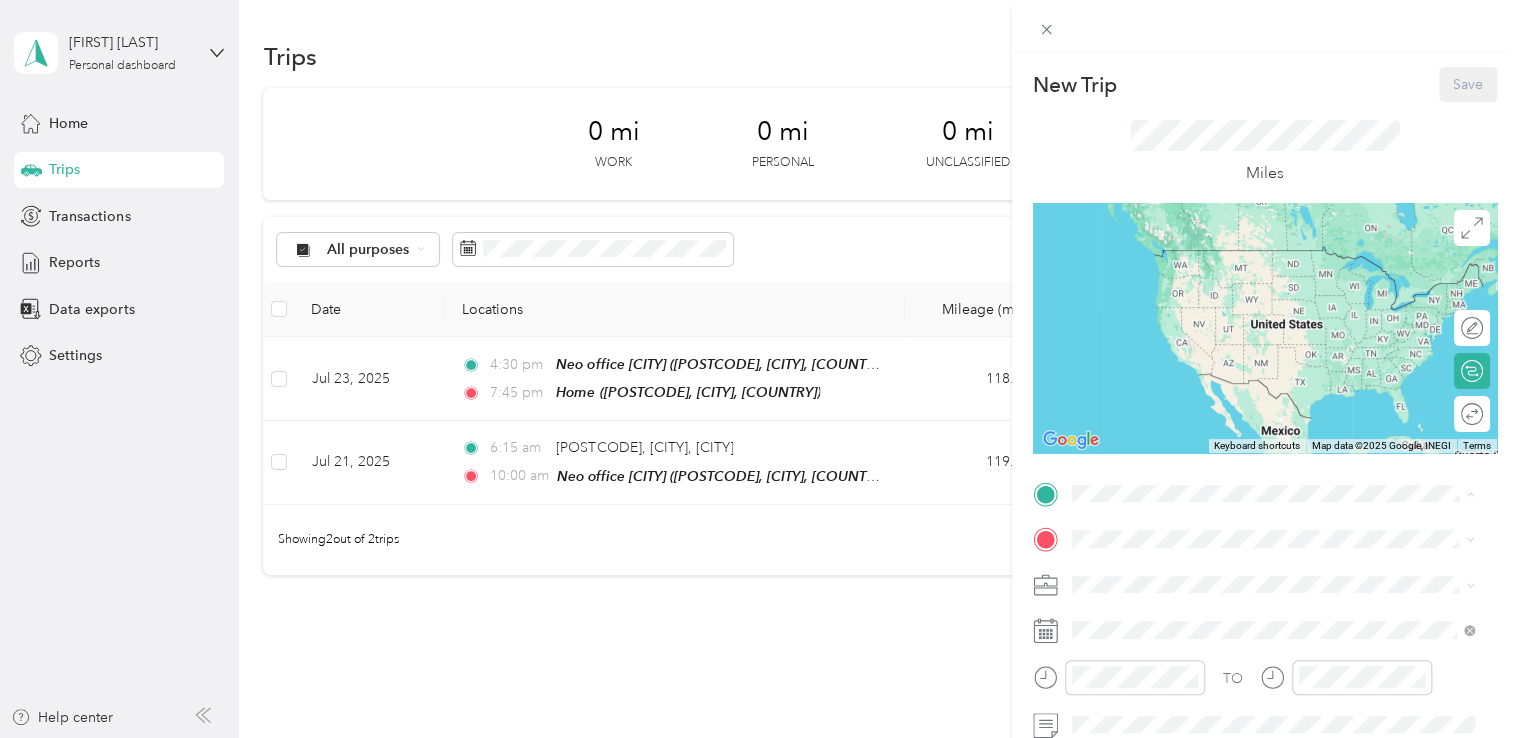 click on "Home [POSTCODE], [CITY], [COUNTRY], [COUNTRY]" at bounding box center [1257, 585] 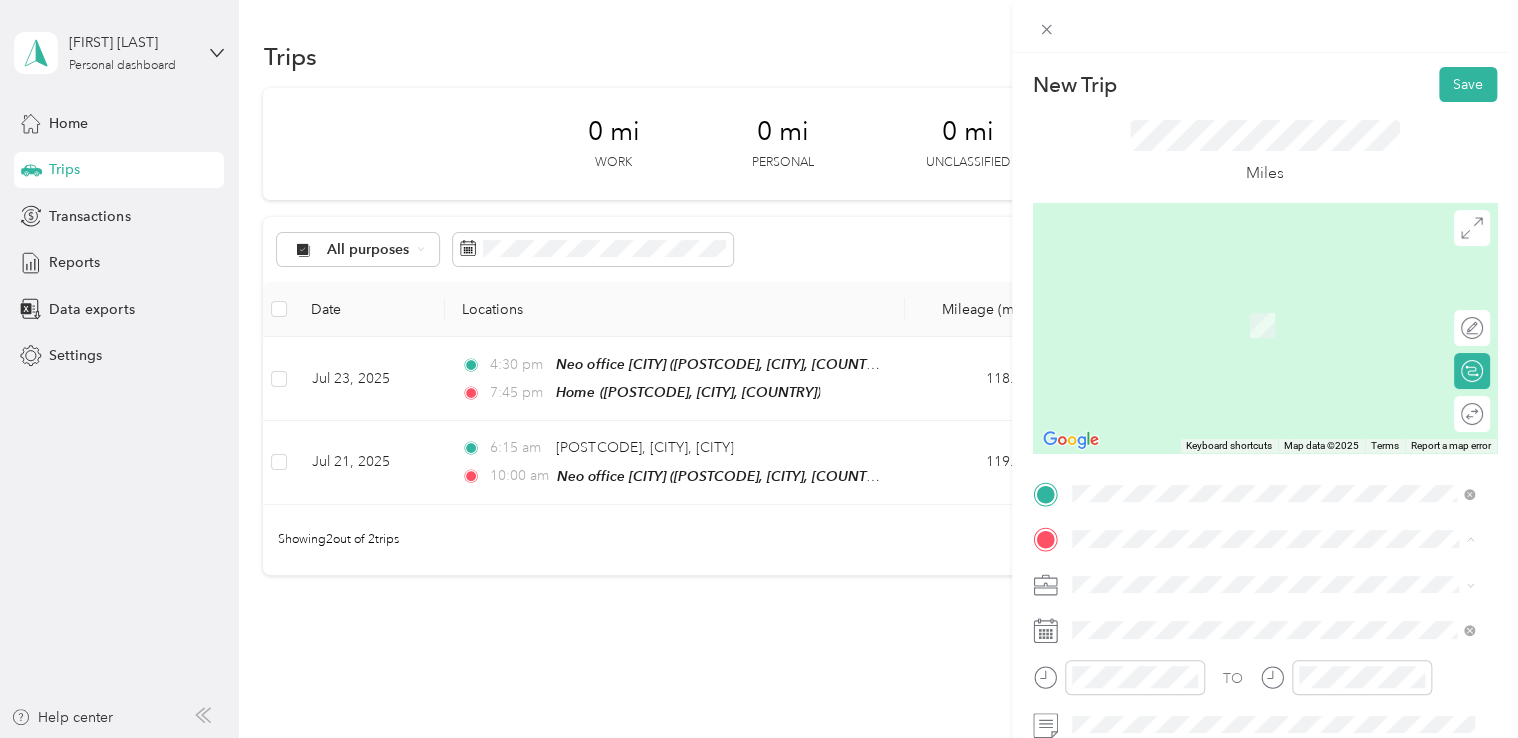 click on "Neo office Leeds" at bounding box center [1165, 681] 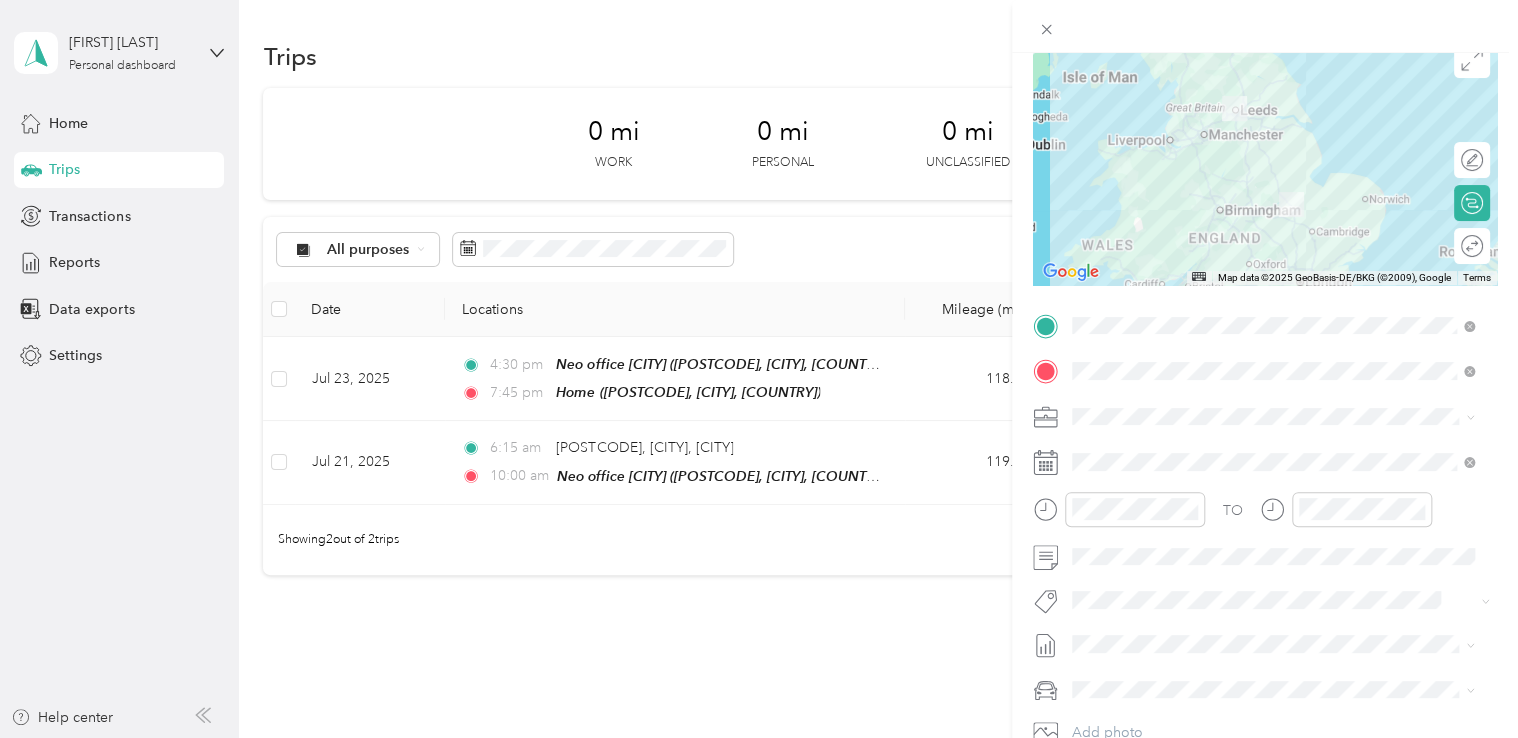 scroll, scrollTop: 200, scrollLeft: 0, axis: vertical 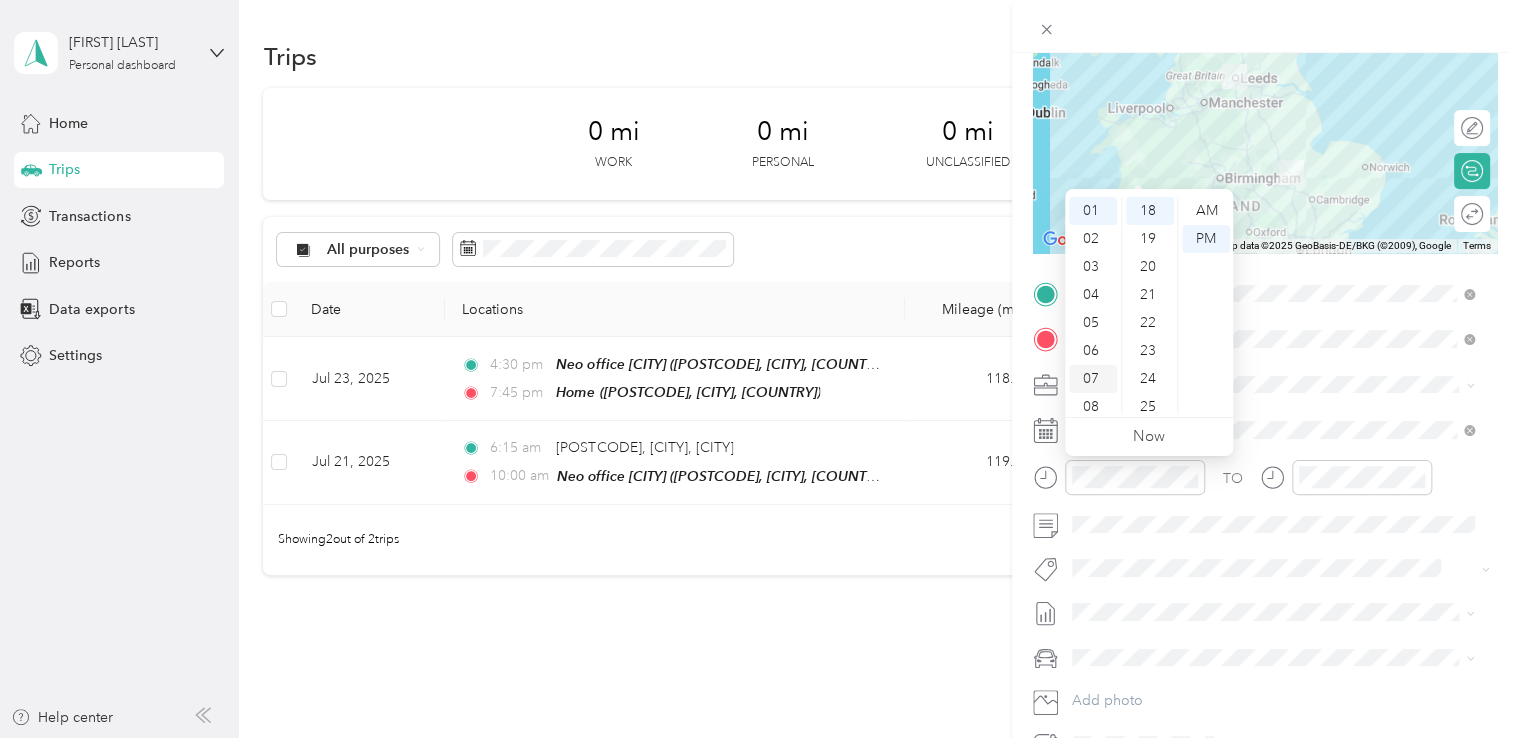 click on "07" at bounding box center [1093, 379] 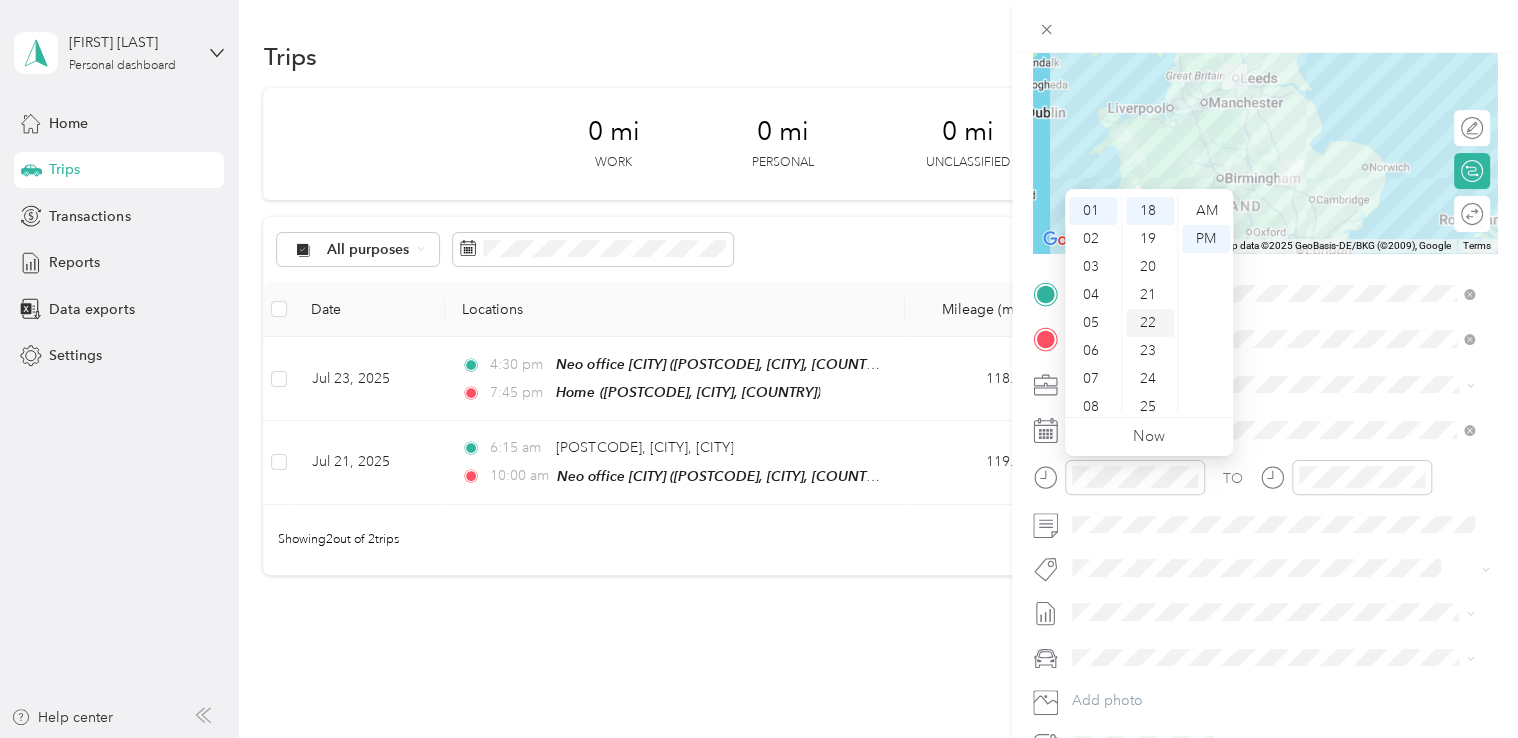 scroll, scrollTop: 120, scrollLeft: 0, axis: vertical 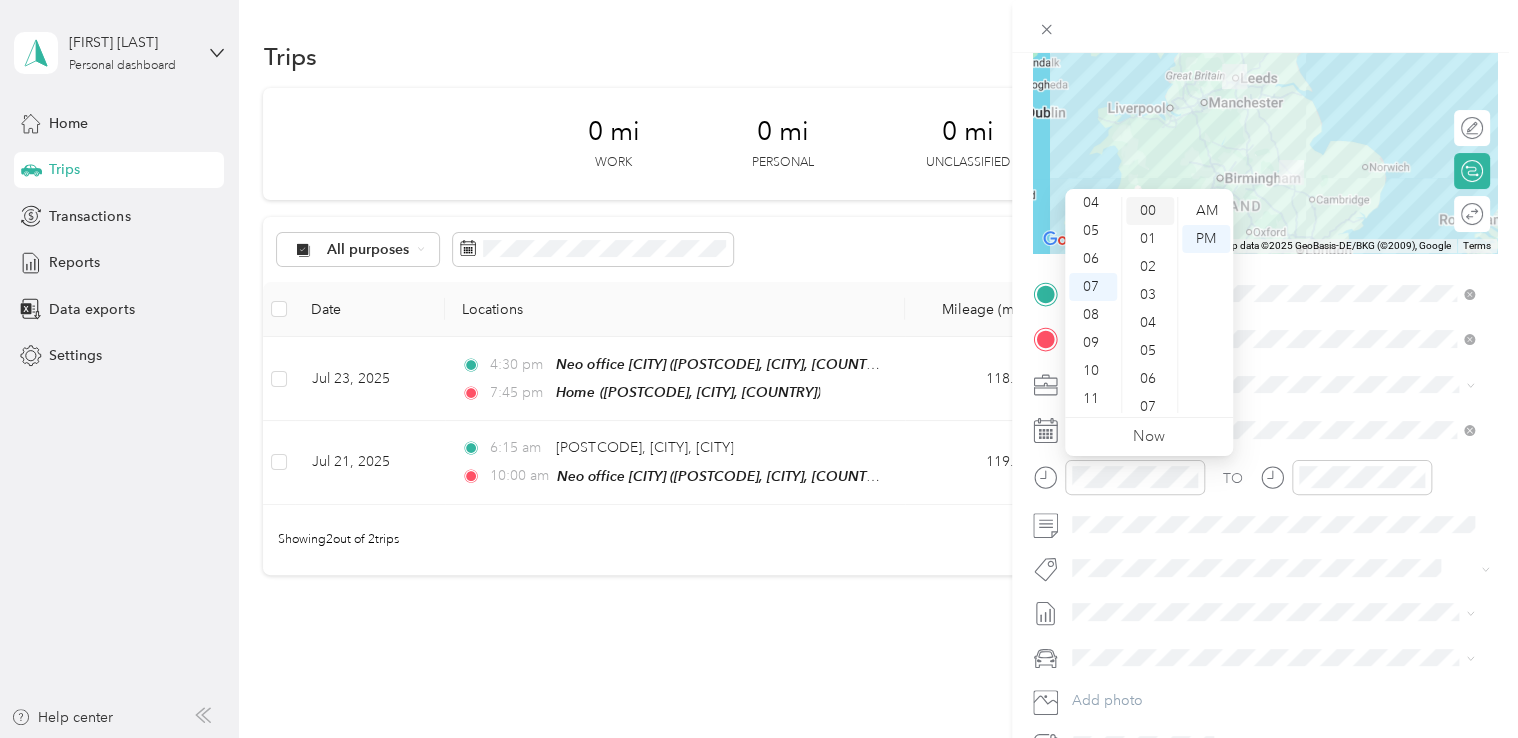 click on "00" at bounding box center (1150, 211) 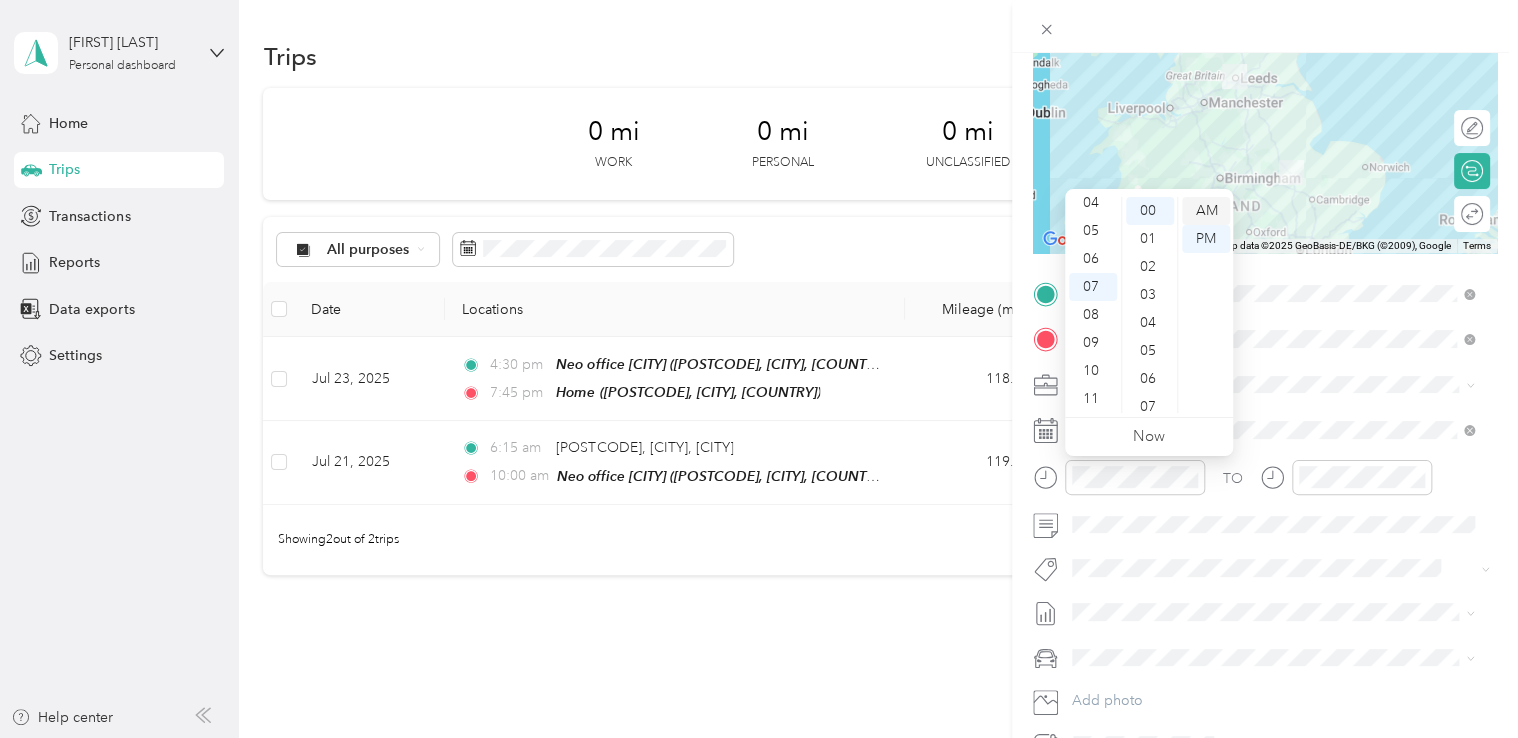 click on "AM" at bounding box center (1206, 211) 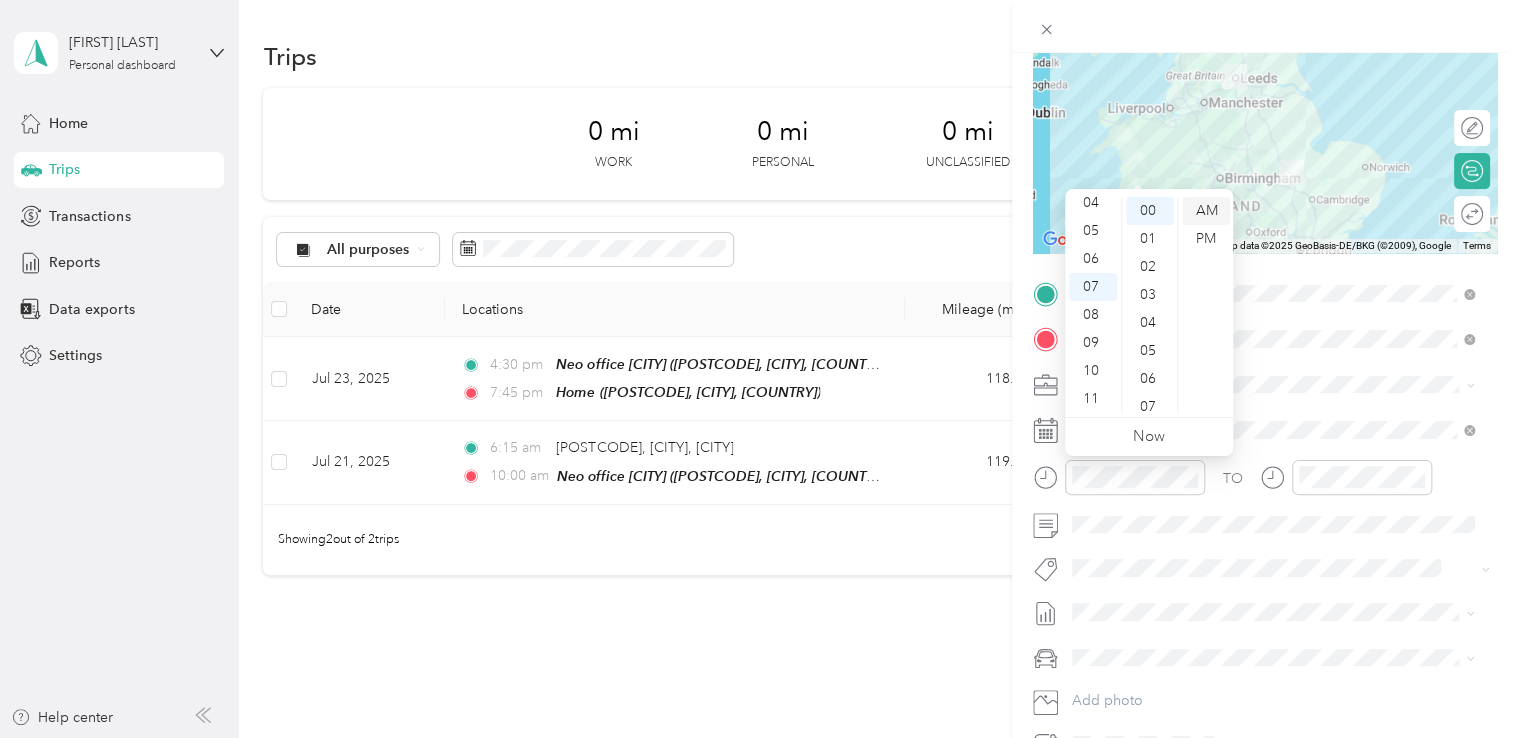 click on "AM" at bounding box center [1206, 211] 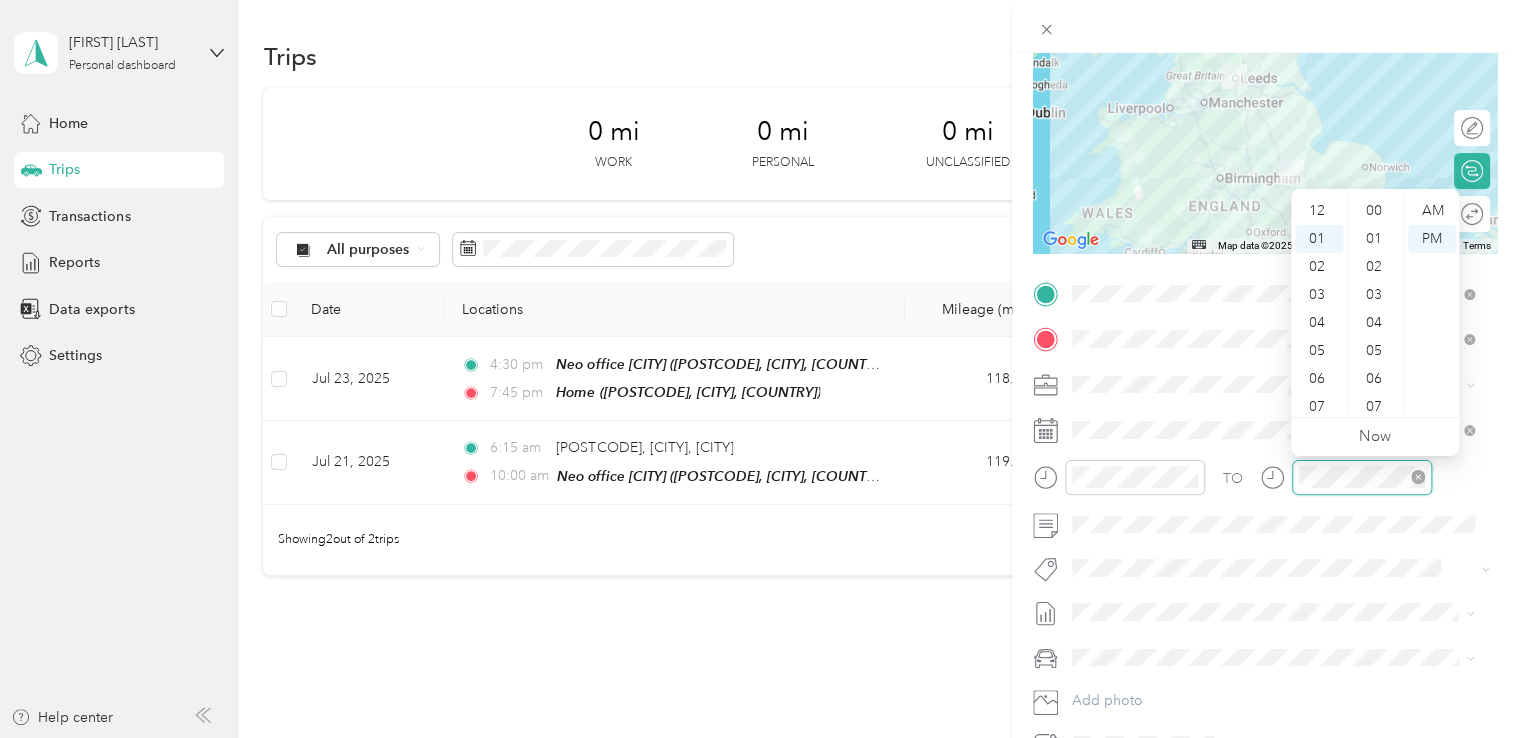 scroll, scrollTop: 28, scrollLeft: 0, axis: vertical 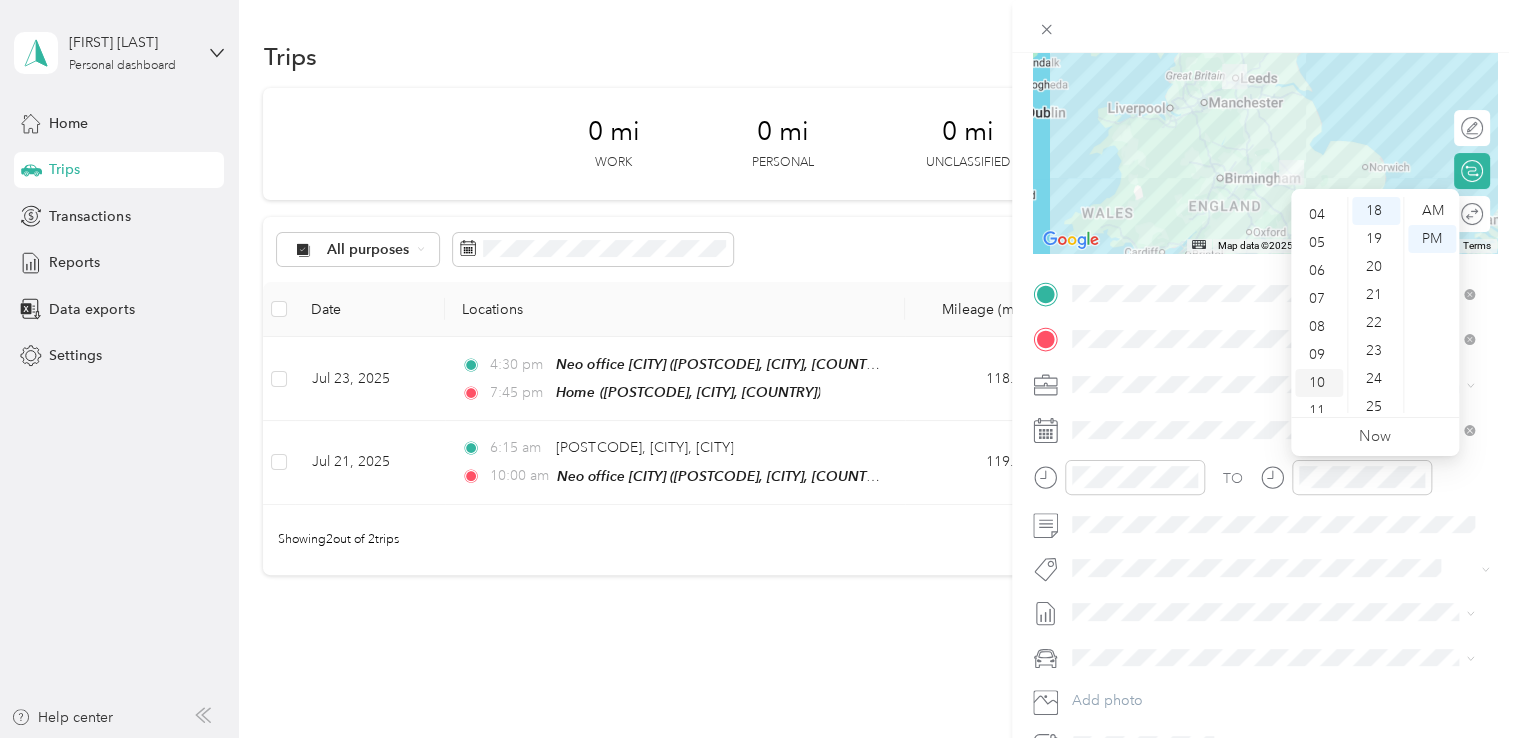 click on "10" at bounding box center [1319, 383] 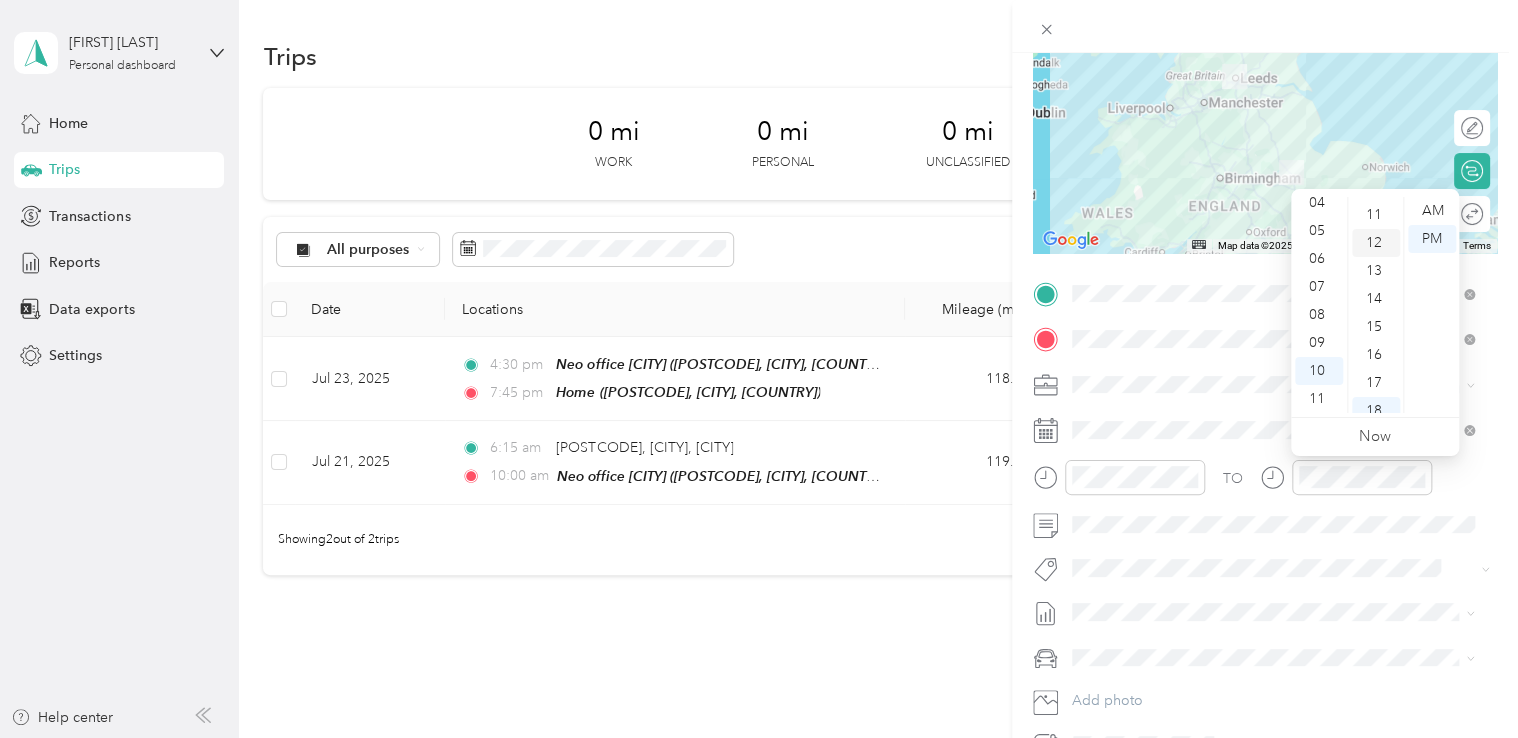 scroll, scrollTop: 204, scrollLeft: 0, axis: vertical 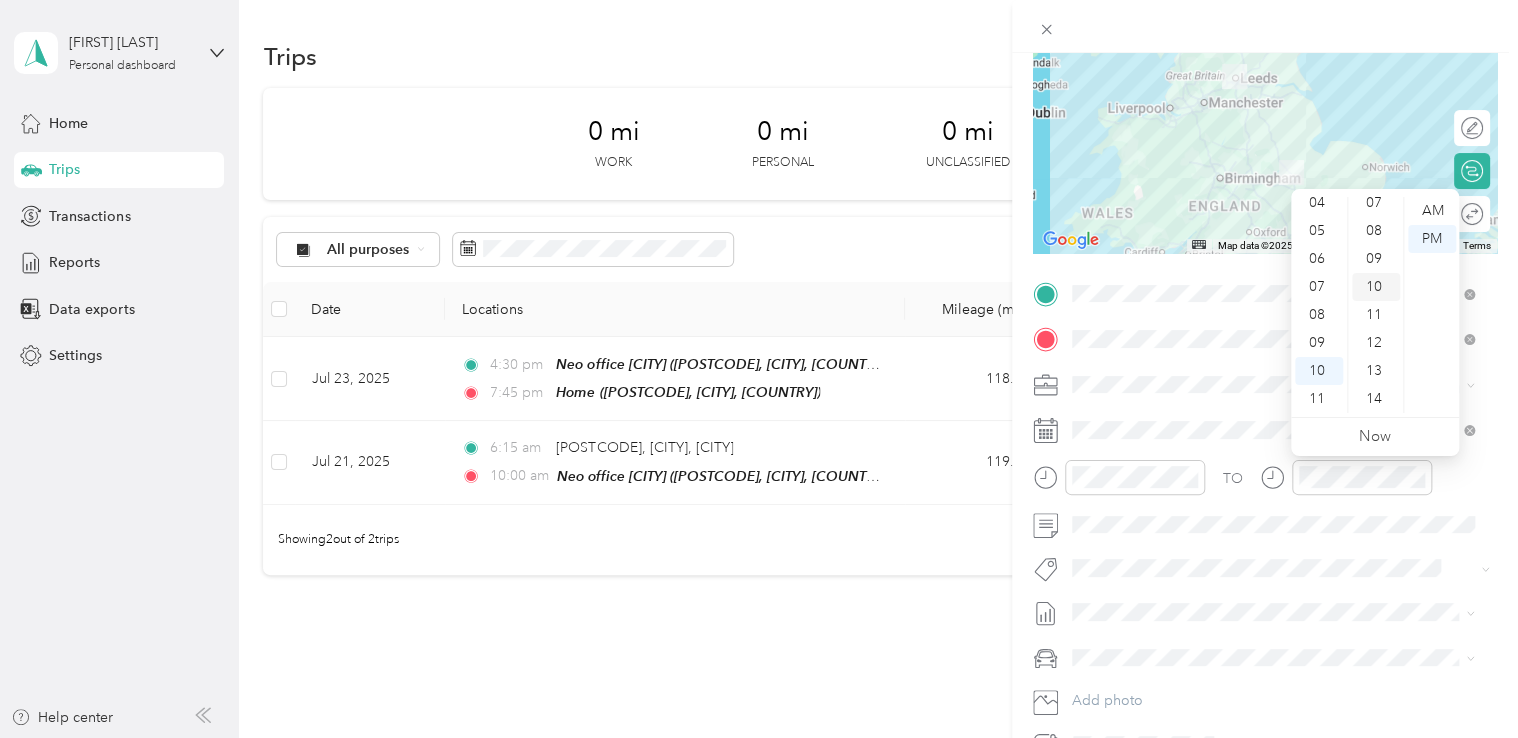 click on "10" at bounding box center (1376, 287) 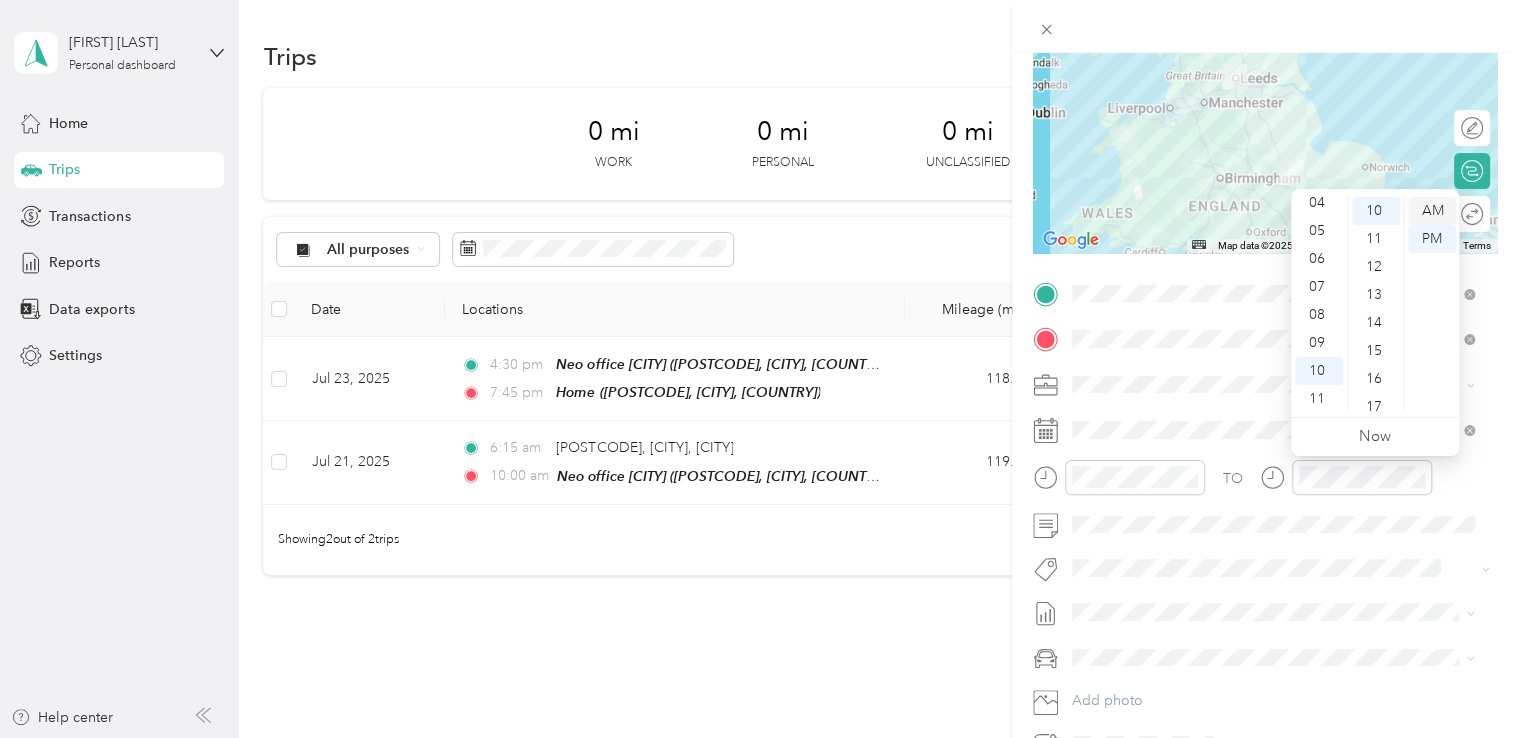 click on "AM" at bounding box center (1432, 211) 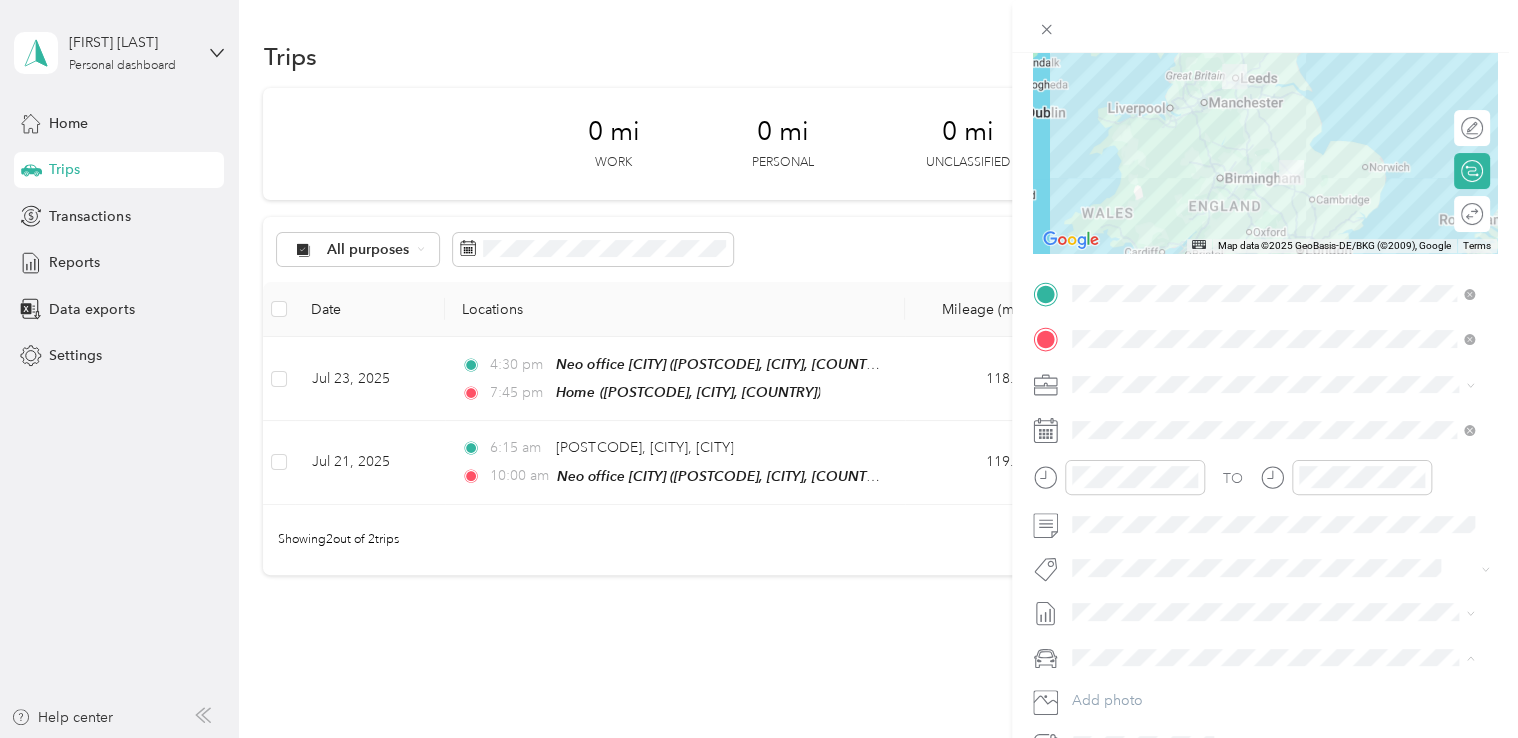 click on "Seat Leon" at bounding box center [1110, 692] 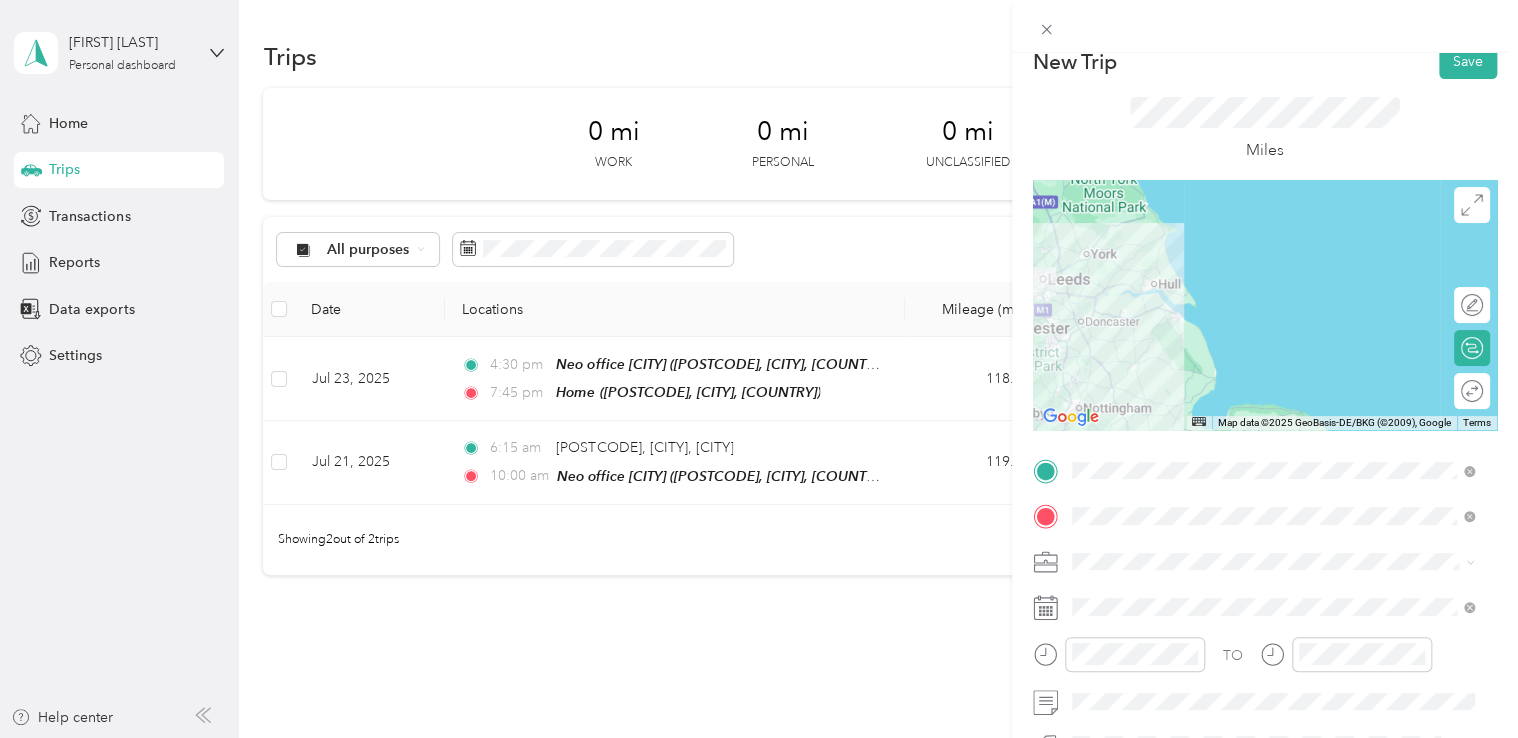 scroll, scrollTop: 0, scrollLeft: 0, axis: both 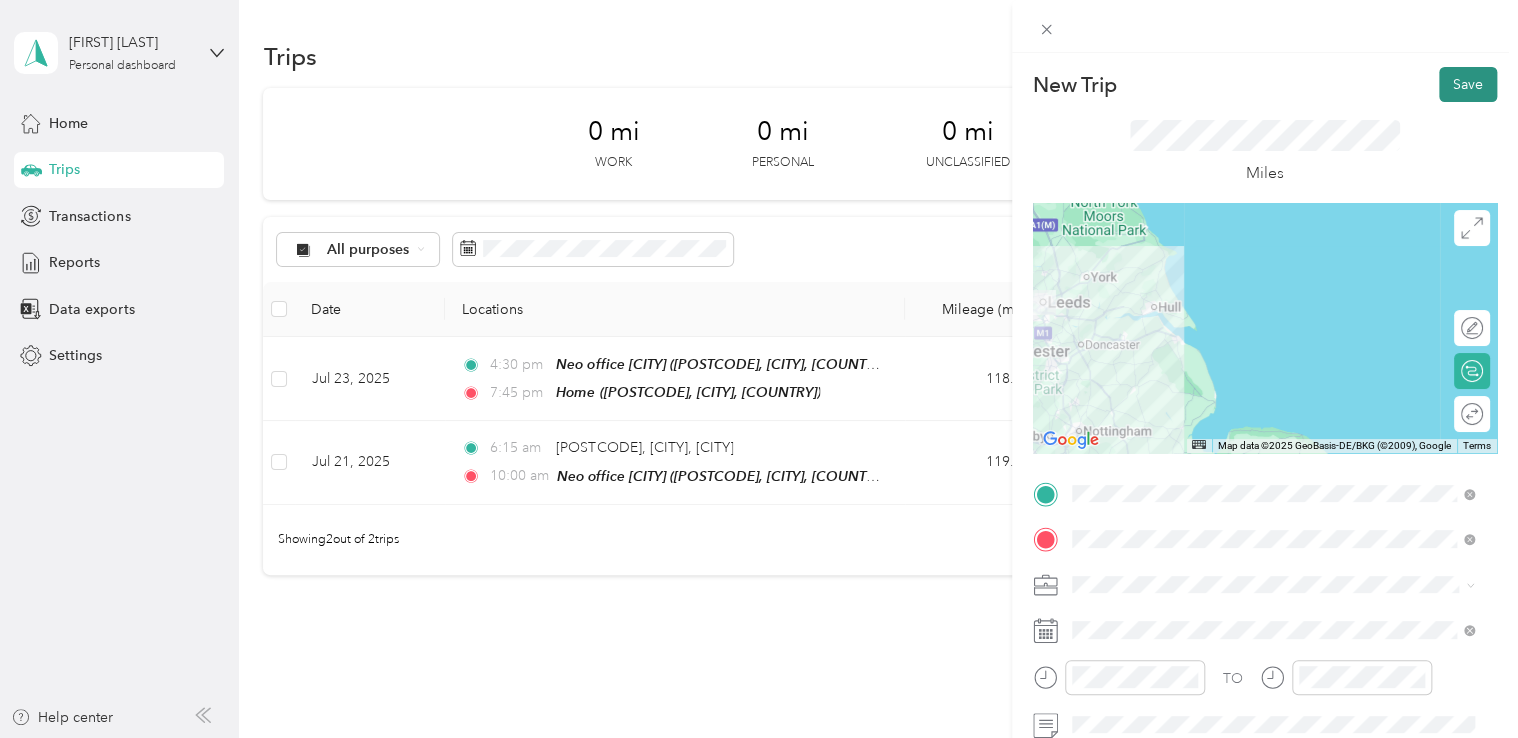 click on "Save" at bounding box center (1468, 84) 